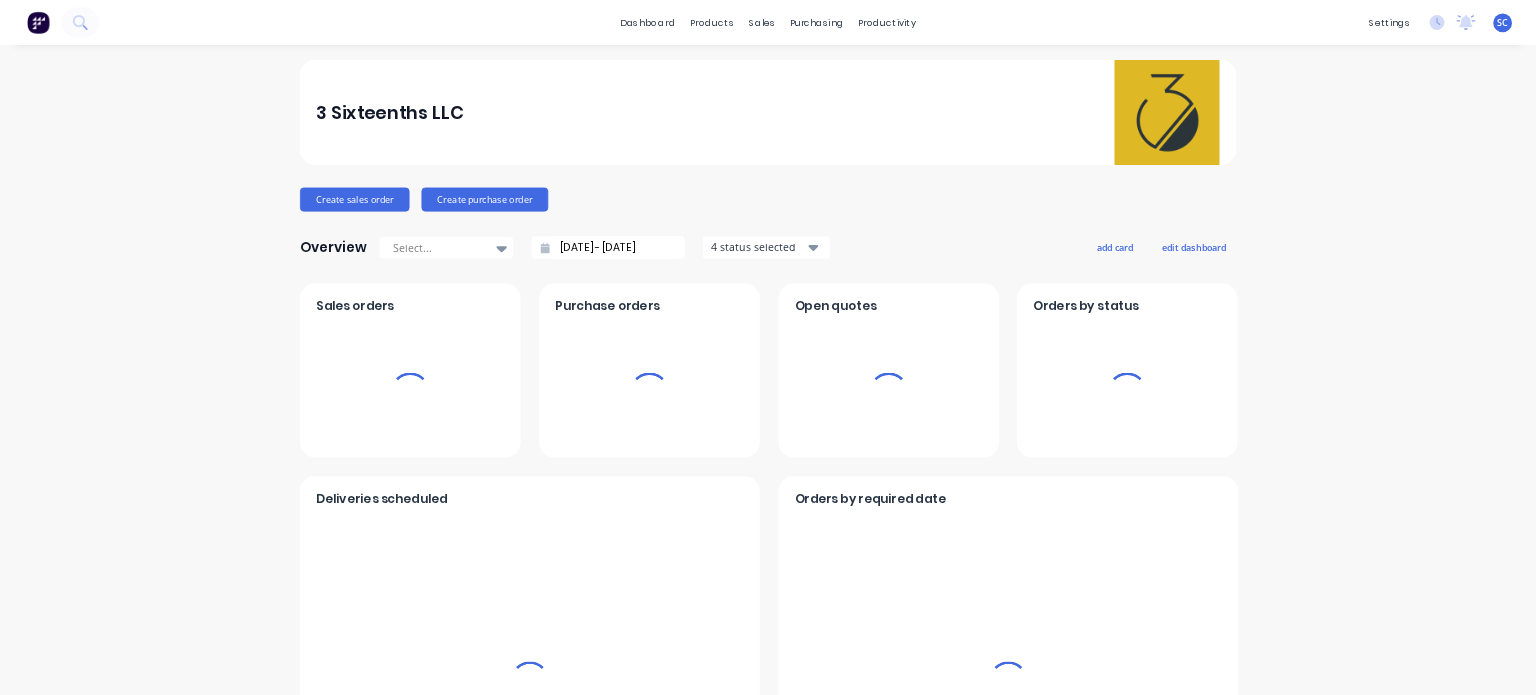 scroll, scrollTop: 0, scrollLeft: 0, axis: both 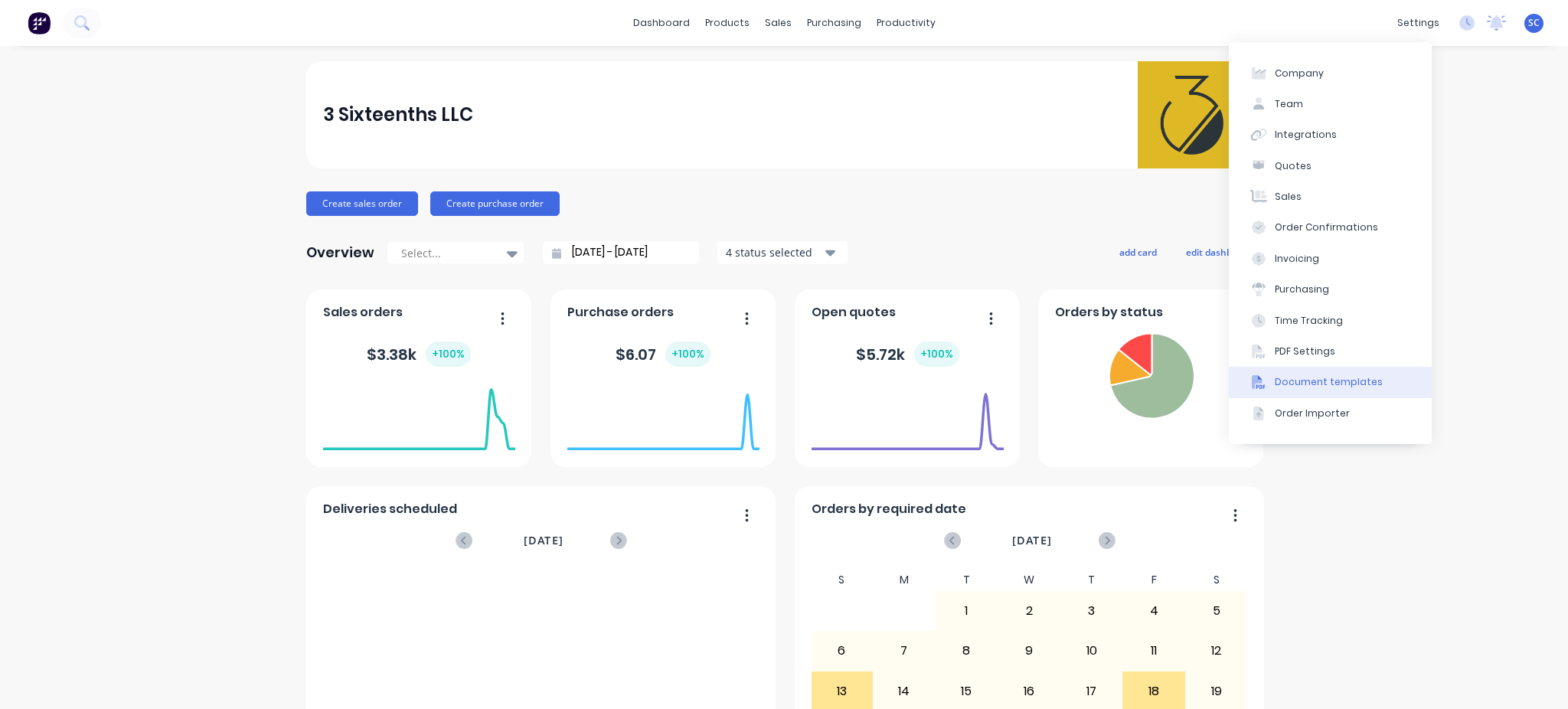 click on "Document templates" at bounding box center [1328, 382] 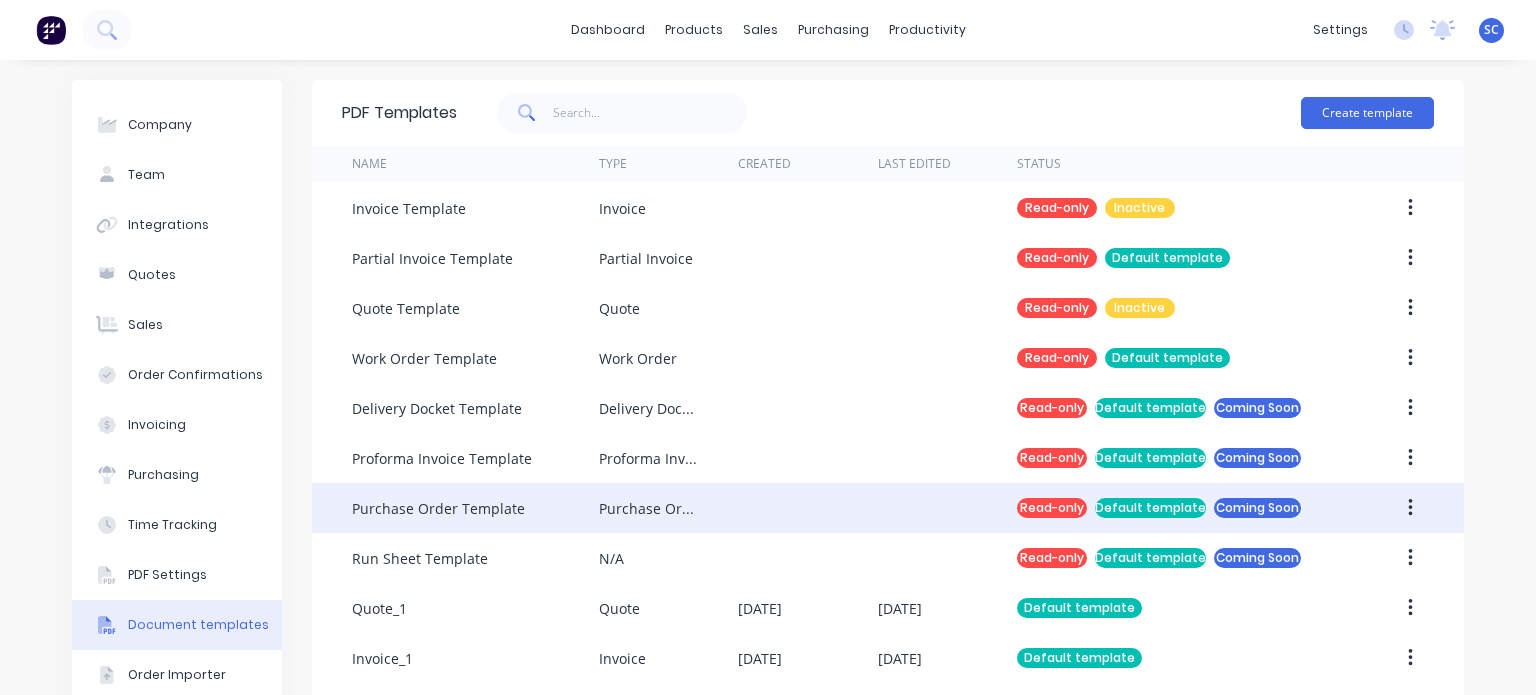 scroll, scrollTop: 65, scrollLeft: 0, axis: vertical 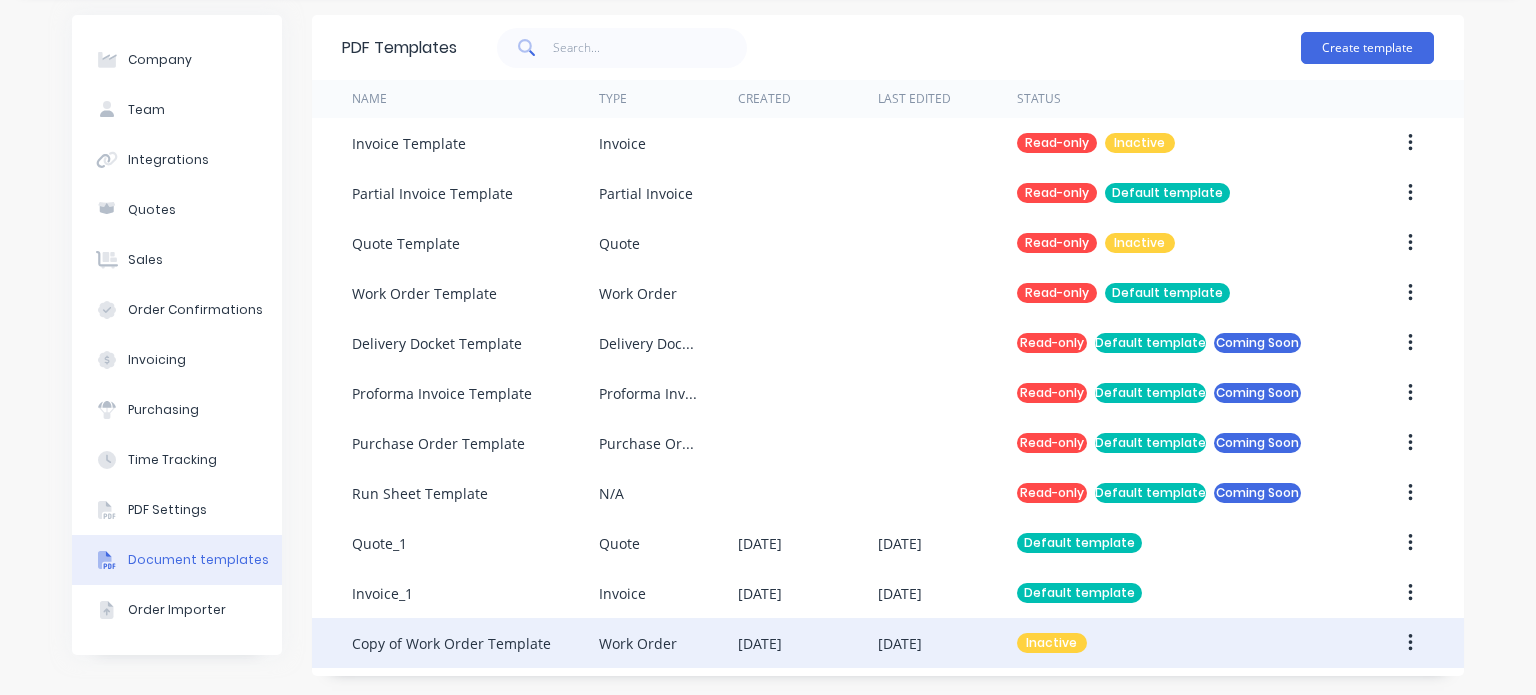 click on "[DATE]" at bounding box center [807, 643] 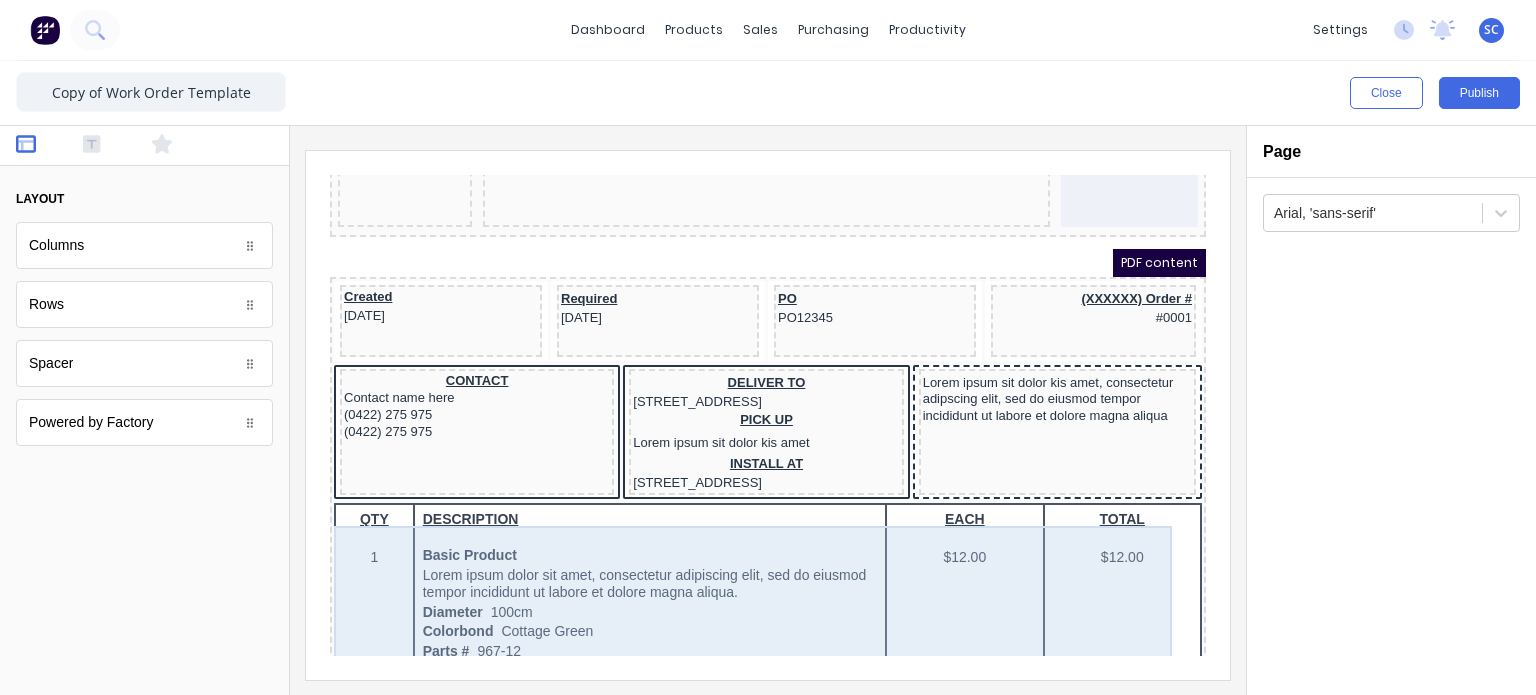 scroll, scrollTop: 0, scrollLeft: 0, axis: both 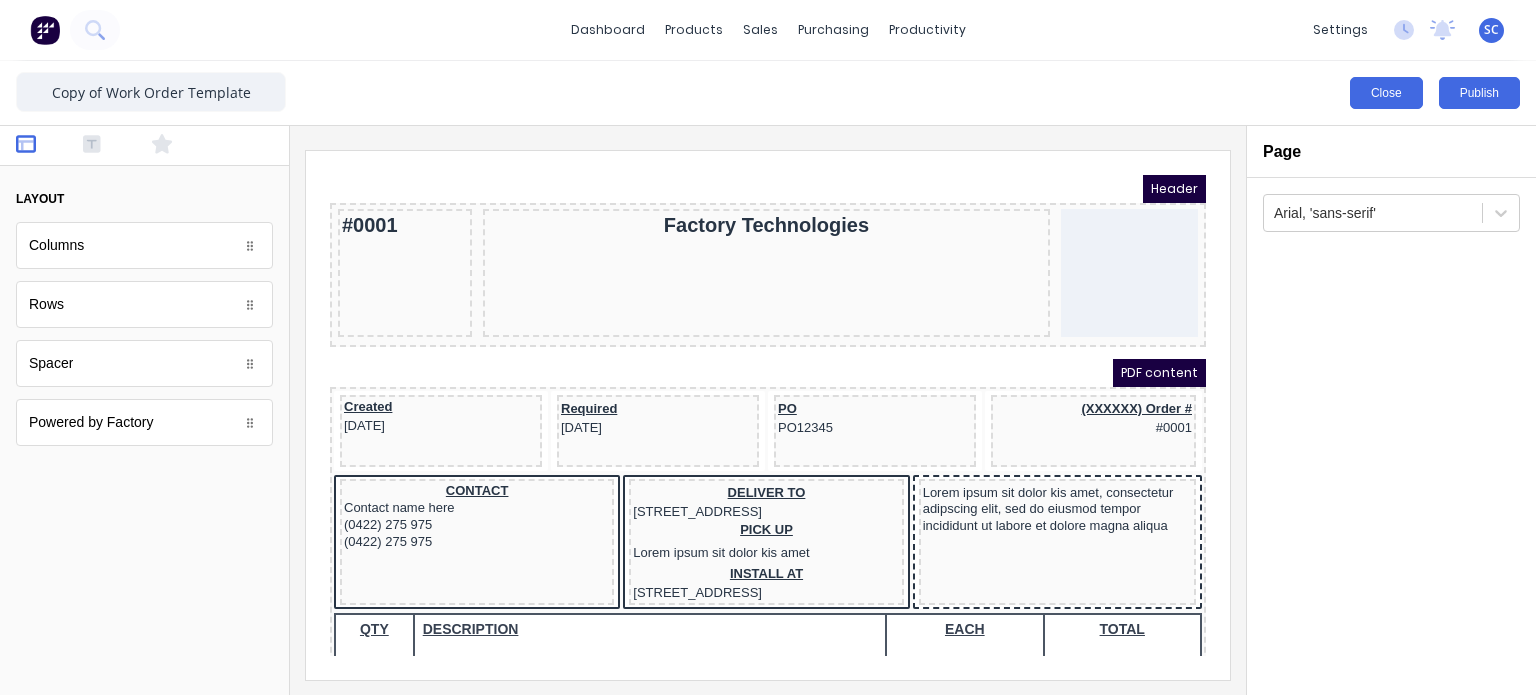 click on "Close" at bounding box center [1386, 93] 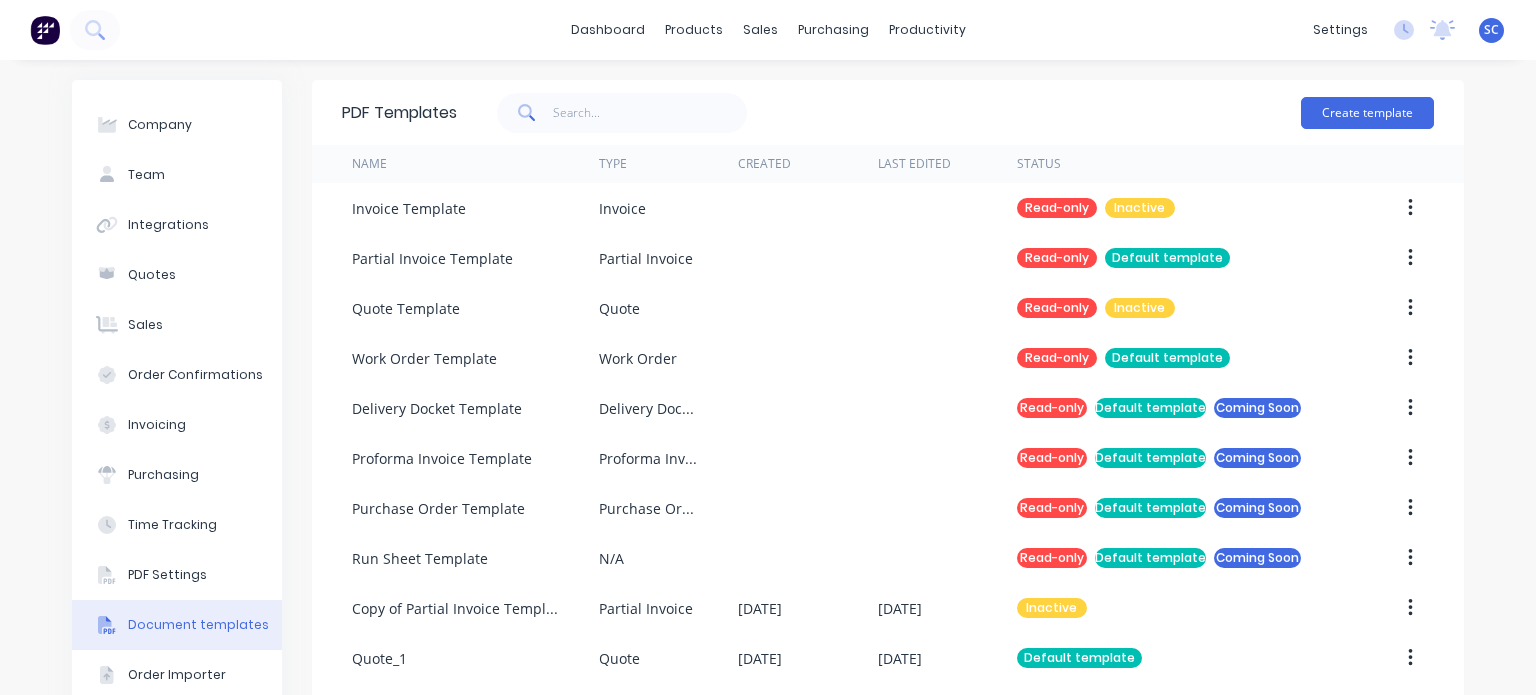 scroll, scrollTop: 116, scrollLeft: 0, axis: vertical 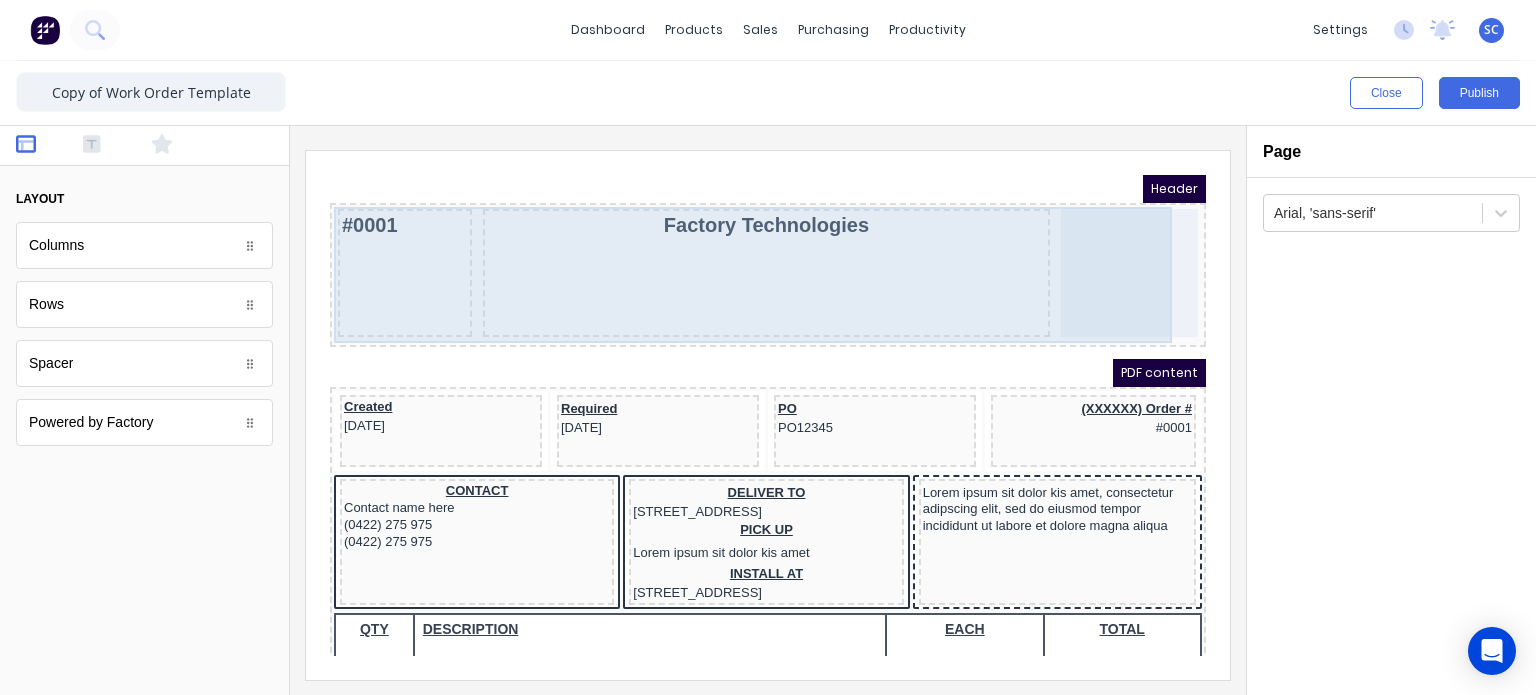 click on "Factory Technologies" at bounding box center [743, 249] 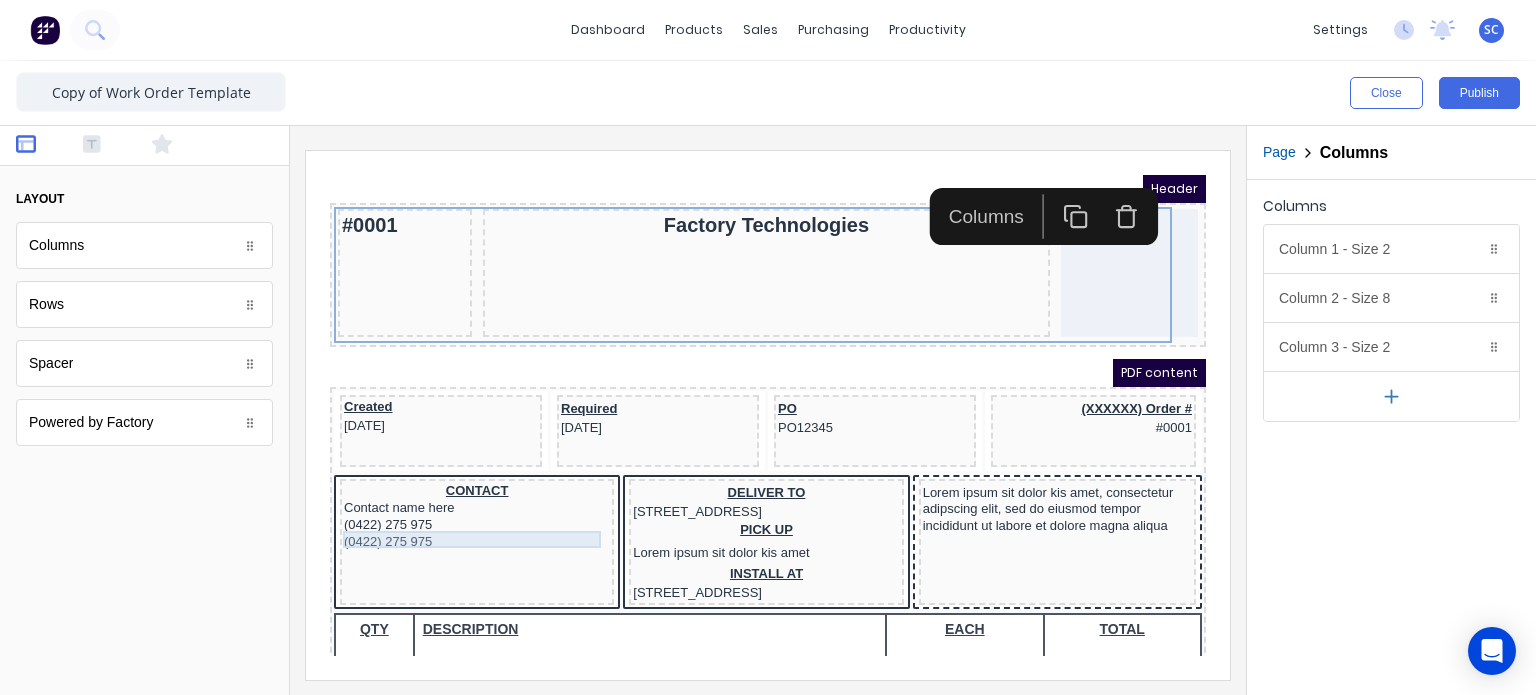 click on "Header #0001 Factory Technologies PDF content Created 29/10/2024 Required 29/10/2024 PO PO12345 (XXXXXX) Order #  #0001 CONTACT Contact name here (0422) 275 975 (0422) 275 975 DELIVER TO 234 Beach Road Gold Coast, Queensland, Australia PICK UP Lorem ipsum sit dolor kis amet INSTALL AT 234 Beach Road Gold Coast, Queensland, Australia Lorem ipsum sit dolor kis amet, consectetur adipscing elit, sed do eiusmod tempor incididunt ut labore et dolore magna aliqua QTY DESCRIPTION EACH TOTAL 1 Basic Product Lorem ipsum dolor sit amet, consectetur adipiscing elit, sed do eiusmod tempor incididunt ut labore et dolore magna aliqua. Diameter 100cm Colorbond Cottage Green Parts # 967-12 $12.00 $12.00 1 #1 Colorbond Basalt 0.55 90mm 0 bends Lengths 1 x 1000 1 x 1500 $12.00 $12.00 1 Custom Formula Lorem ipsum dolor sit amet, consectetur adipiscing elit, sed do eiusmod tempor incididunt ut labore et dolore magna aliqua. Colorbond Cottage Green Height 23 Width 200 Dimension 2.5 Total:  74.75 $12.00 $12.00 Lineal Metres 100cm 1" at bounding box center (744, 391) 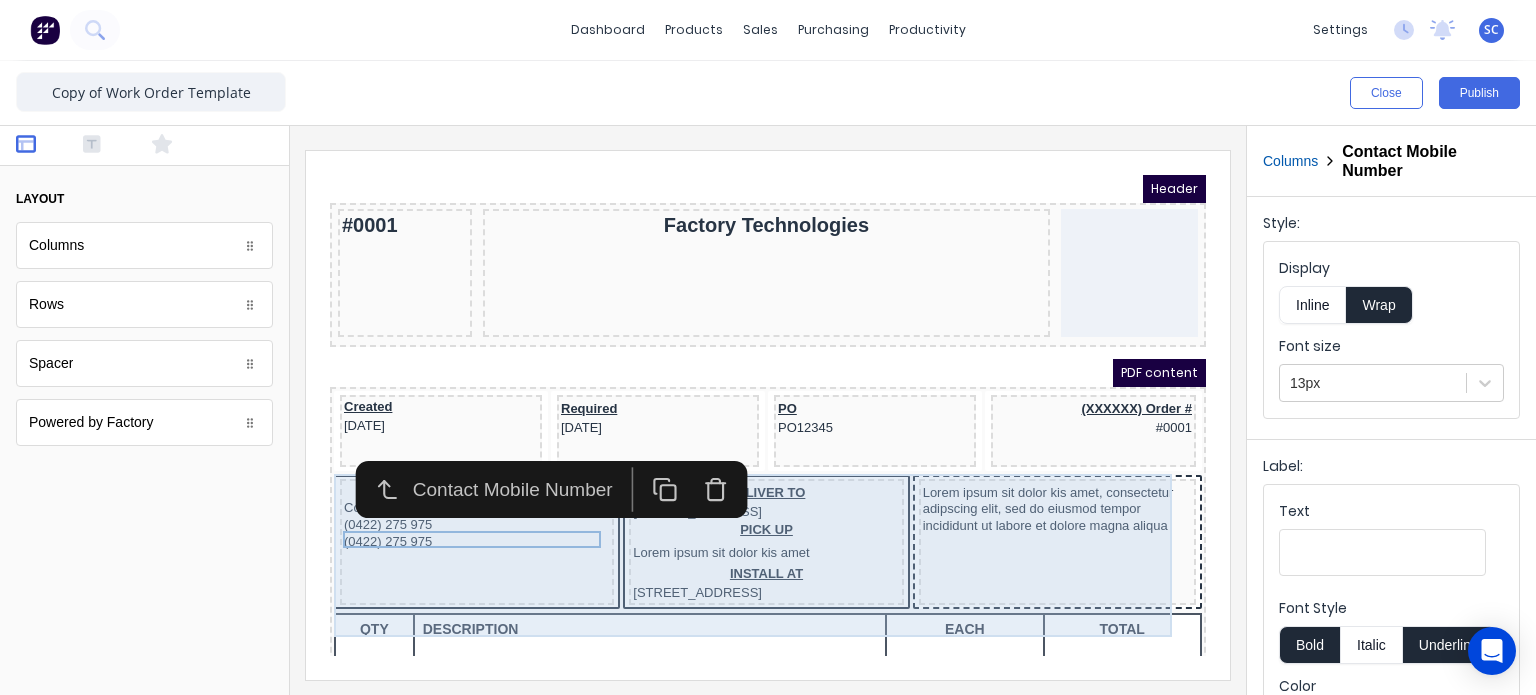 click on "Header #0001 Factory Technologies PDF content Created 29/10/2024 Required 29/10/2024 PO PO12345 (XXXXXX) Order #  #0001 CONTACT Contact name here (0422) 275 975 (0422) 275 975 DELIVER TO 234 Beach Road Gold Coast, Queensland, Australia PICK UP Lorem ipsum sit dolor kis amet INSTALL AT 234 Beach Road Gold Coast, Queensland, Australia Lorem ipsum sit dolor kis amet, consectetur adipscing elit, sed do eiusmod tempor incididunt ut labore et dolore magna aliqua QTY DESCRIPTION EACH TOTAL 1 Basic Product Lorem ipsum dolor sit amet, consectetur adipiscing elit, sed do eiusmod tempor incididunt ut labore et dolore magna aliqua. Diameter 100cm Colorbond Cottage Green Parts # 967-12 $12.00 $12.00 1 #1 Colorbond Basalt 0.55 90mm 0 bends Lengths 1 x 1000 1 x 1500 $12.00 $12.00 1 Custom Formula Lorem ipsum dolor sit amet, consectetur adipiscing elit, sed do eiusmod tempor incididunt ut labore et dolore magna aliqua. Colorbond Cottage Green Height 23 Width 200 Dimension 2.5 Total:  74.75 $12.00 $12.00 Lineal Metres 100cm 1" at bounding box center [744, 391] 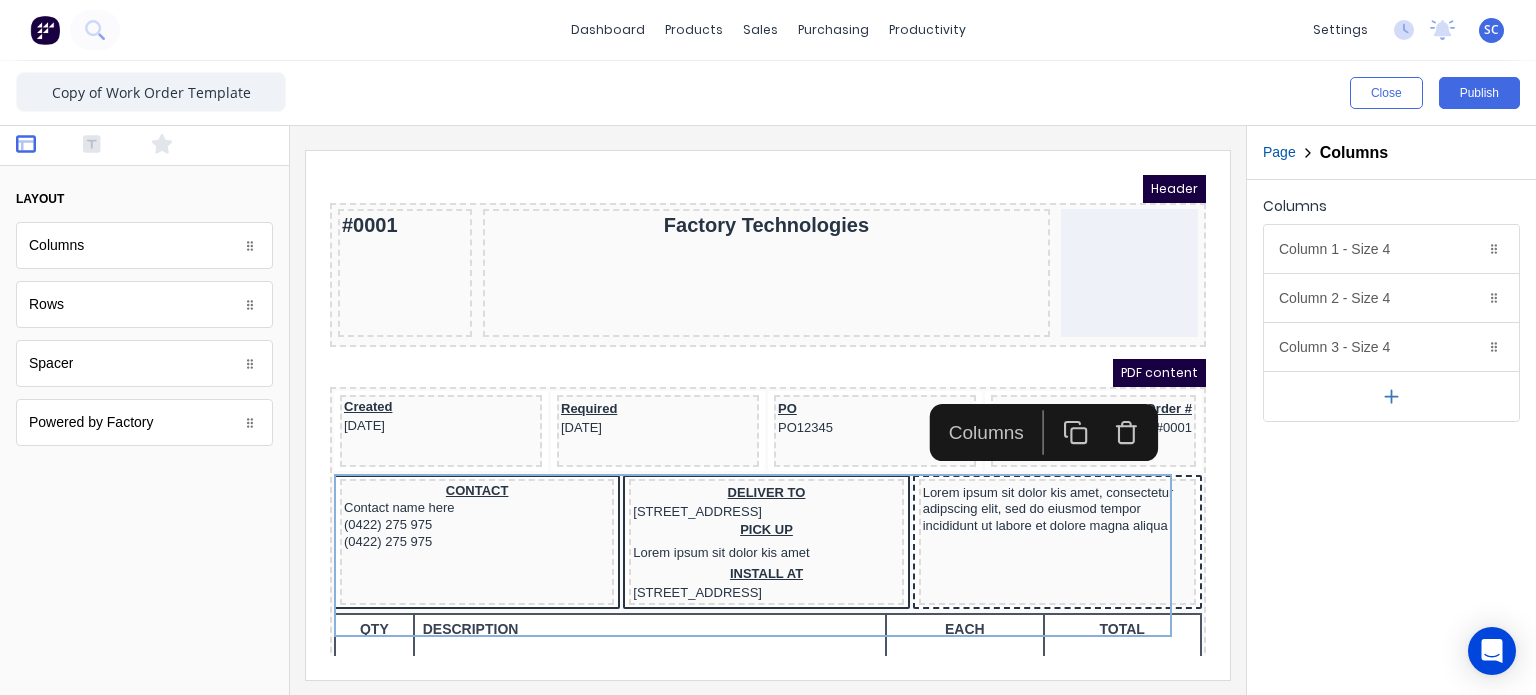 click 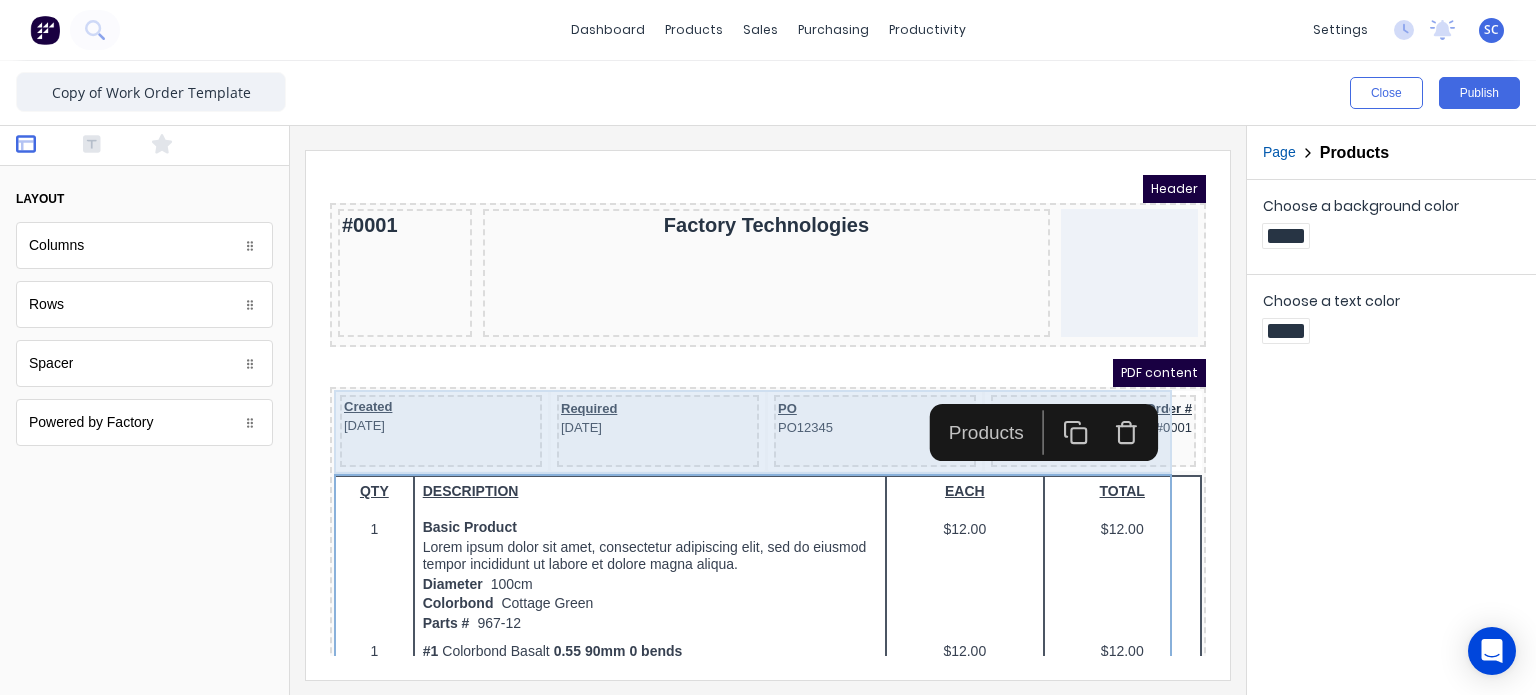 click on "Header #0001 Factory Technologies PDF content Created 29/10/2024 Required 29/10/2024 PO PO12345 (XXXXXX) Order #  #0001 QTY DESCRIPTION EACH TOTAL 1 Basic Product Lorem ipsum dolor sit amet, consectetur adipiscing elit, sed do eiusmod tempor incididunt ut labore et dolore magna aliqua. Diameter 100cm Colorbond Cottage Green Parts # 967-12 $12.00 $12.00 1 #1 Colorbond Basalt 0.55 90mm 0 bends Lengths 1 x 1000 1 x 1500 $12.00 $12.00 1 Custom Formula Lorem ipsum dolor sit amet, consectetur adipiscing elit, sed do eiusmod tempor incididunt ut labore et dolore magna aliqua. Colorbond Cottage Green Height 23 Width 200 Dimension 2.5 Total:  74.75 $12.00 $12.00 Lineal Metres Lorem ipsum dolor sit amet, consectetur adipiscing elit, sed do eiusmod tempor incididunt ut labore et dolore magna aliqua. Diameter 100cm Colorbond Cottage Green Parts # 967-12 Lengths 1 x 1000 1 x 1500 $12.00 $12.00 Square Metres Diameter 100cm Colorbond Cottage Green Parts # 967-12 Dimensions 1 x 10 1 x 10 $12.00 $12.00 Delivery Note 1 1 100cm" at bounding box center (744, 391) 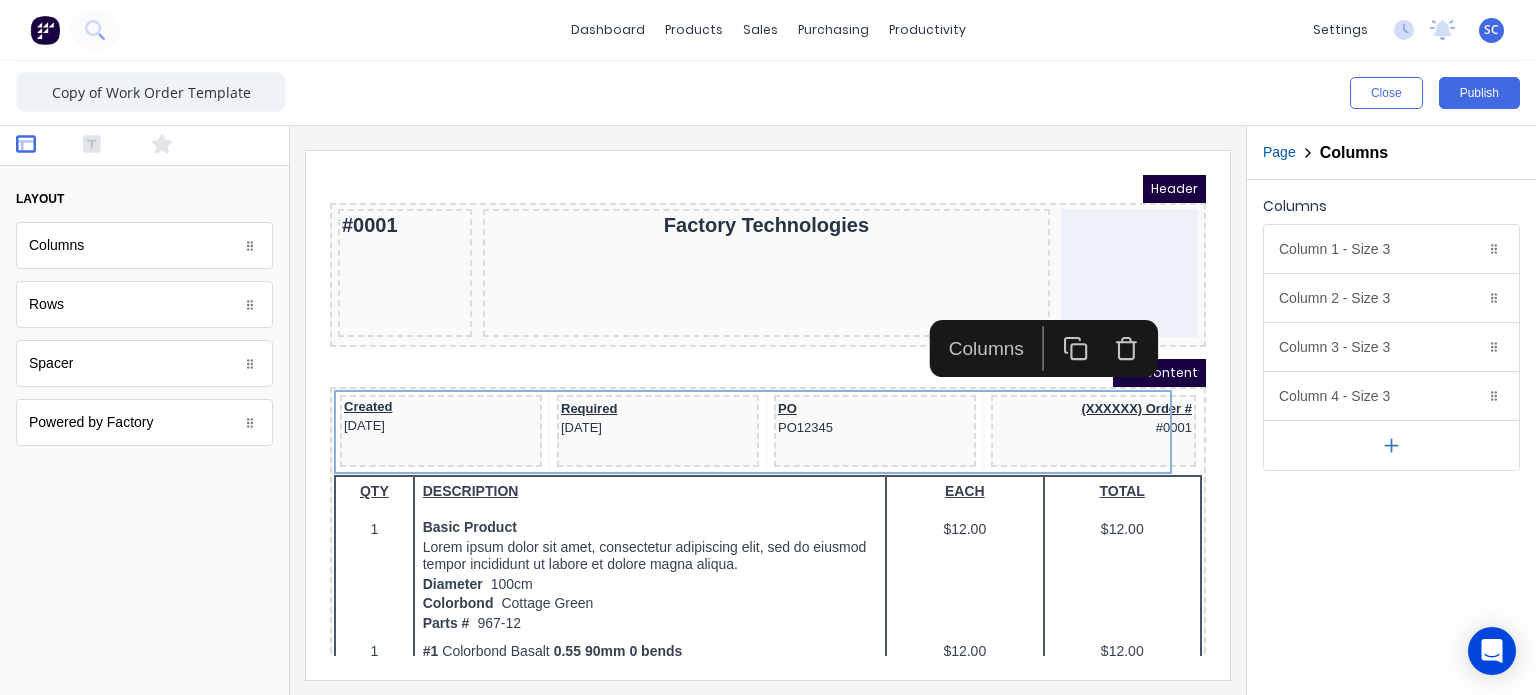 click 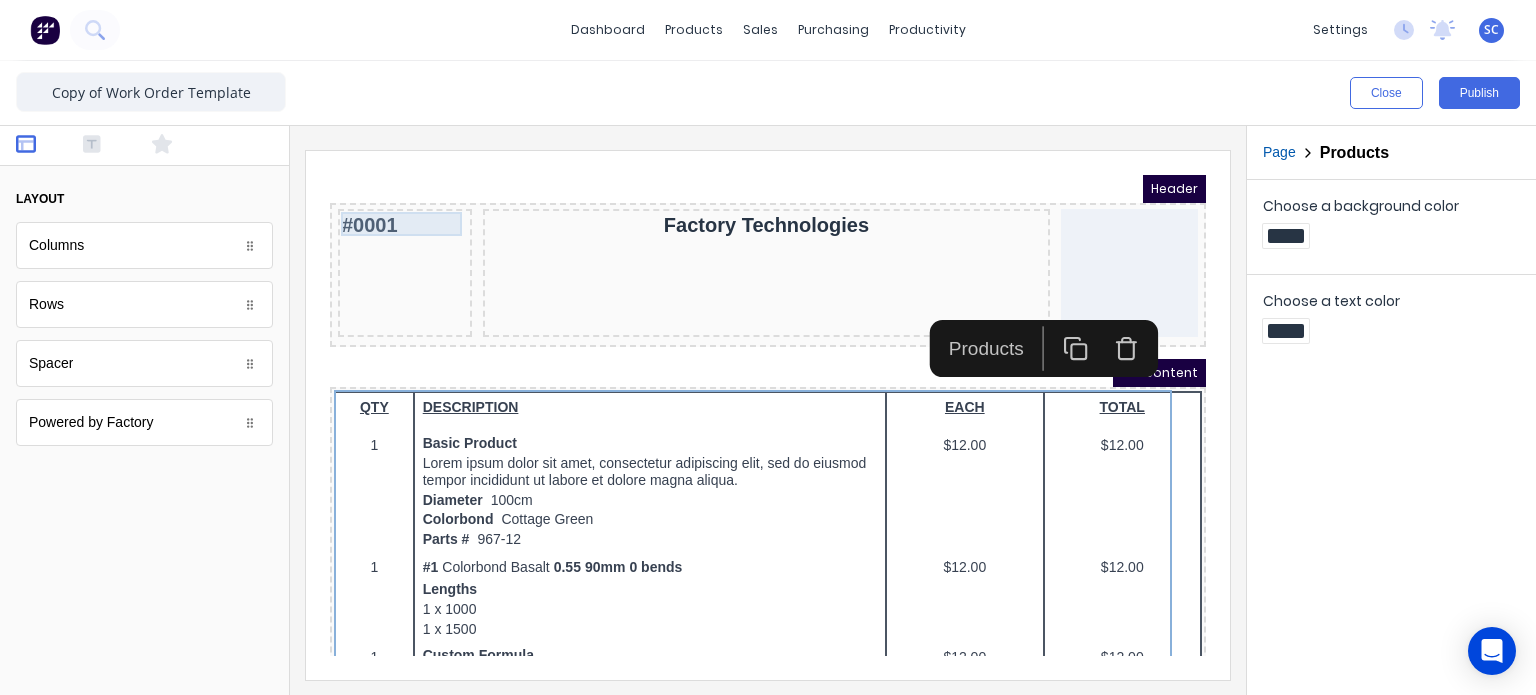 click on "Header #0001 Factory Technologies PDF content QTY DESCRIPTION EACH TOTAL 1 Basic Product Lorem ipsum dolor sit amet, consectetur adipiscing elit, sed do eiusmod tempor incididunt ut labore et dolore magna aliqua. Diameter 100cm Colorbond Cottage Green Parts # 967-12 $12.00 $12.00 1 #1 Colorbond Basalt 0.55 90mm 0 bends Lengths 1 x 1000 1 x 1500 $12.00 $12.00 1 Custom Formula Lorem ipsum dolor sit amet, consectetur adipiscing elit, sed do eiusmod tempor incididunt ut labore et dolore magna aliqua. Colorbond Cottage Green Height 23 Width 200 Dimension 2.5 Total:  74.75 $12.00 $12.00 Lineal Metres Lorem ipsum dolor sit amet, consectetur adipiscing elit, sed do eiusmod tempor incididunt ut labore et dolore magna aliqua. Diameter 100cm Colorbond Cottage Green Parts # 967-12 Lengths 1 x 1000 1 x 1500 $12.00 $12.00 Square Metres Lorem ipsum dolor sit amet, consectetur adipiscing elit, sed do eiusmod tempor incididunt ut labore et dolore magna aliqua. Diameter 100cm Colorbond Cottage Green Parts # 967-12 Dimensions 1" at bounding box center [744, 391] 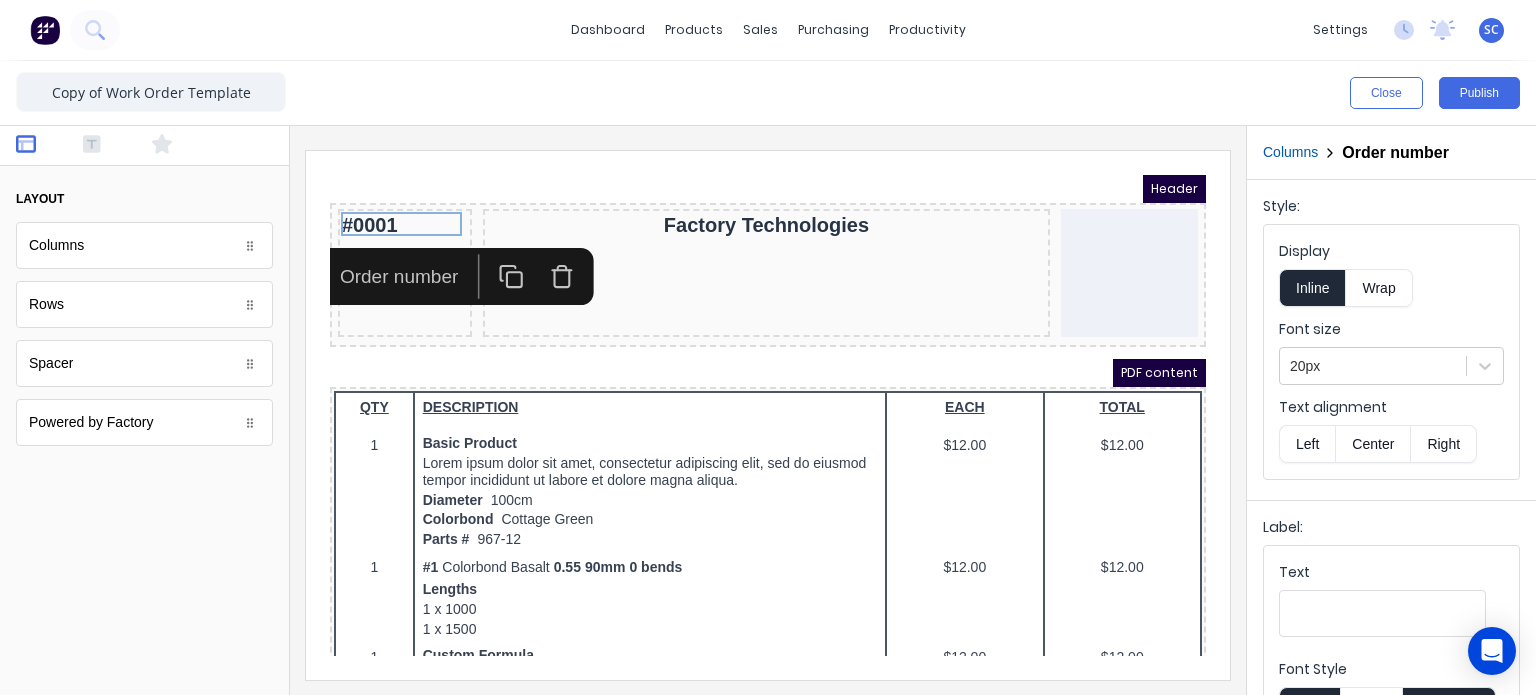 click 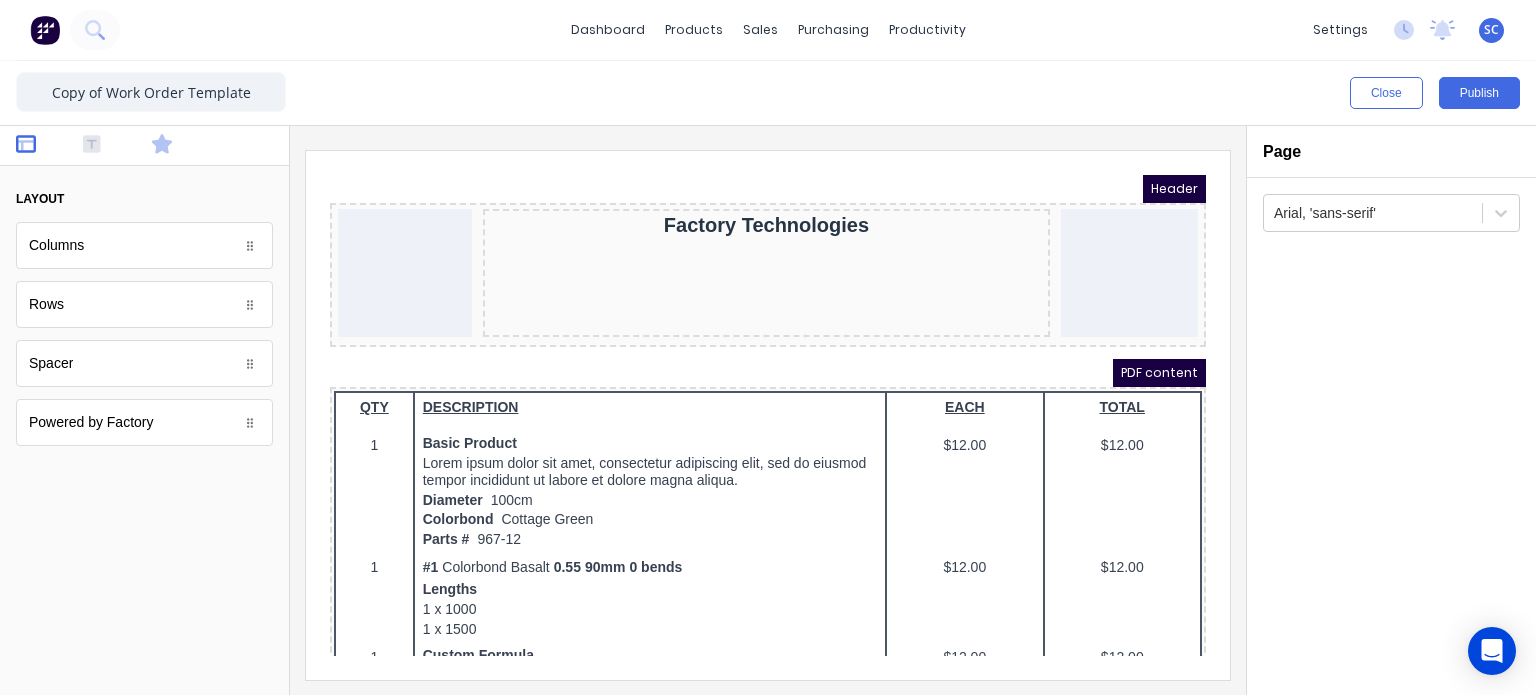 click at bounding box center [178, 146] 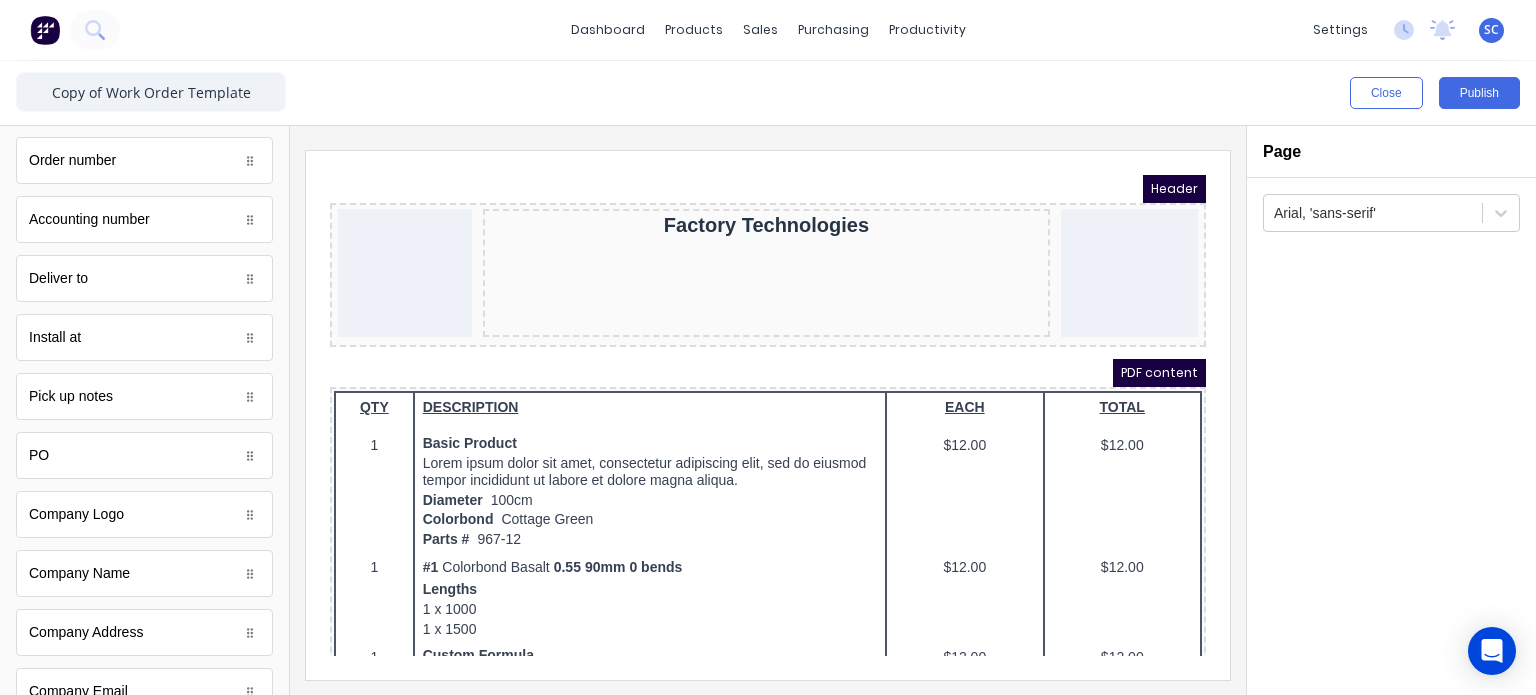 scroll, scrollTop: 267, scrollLeft: 0, axis: vertical 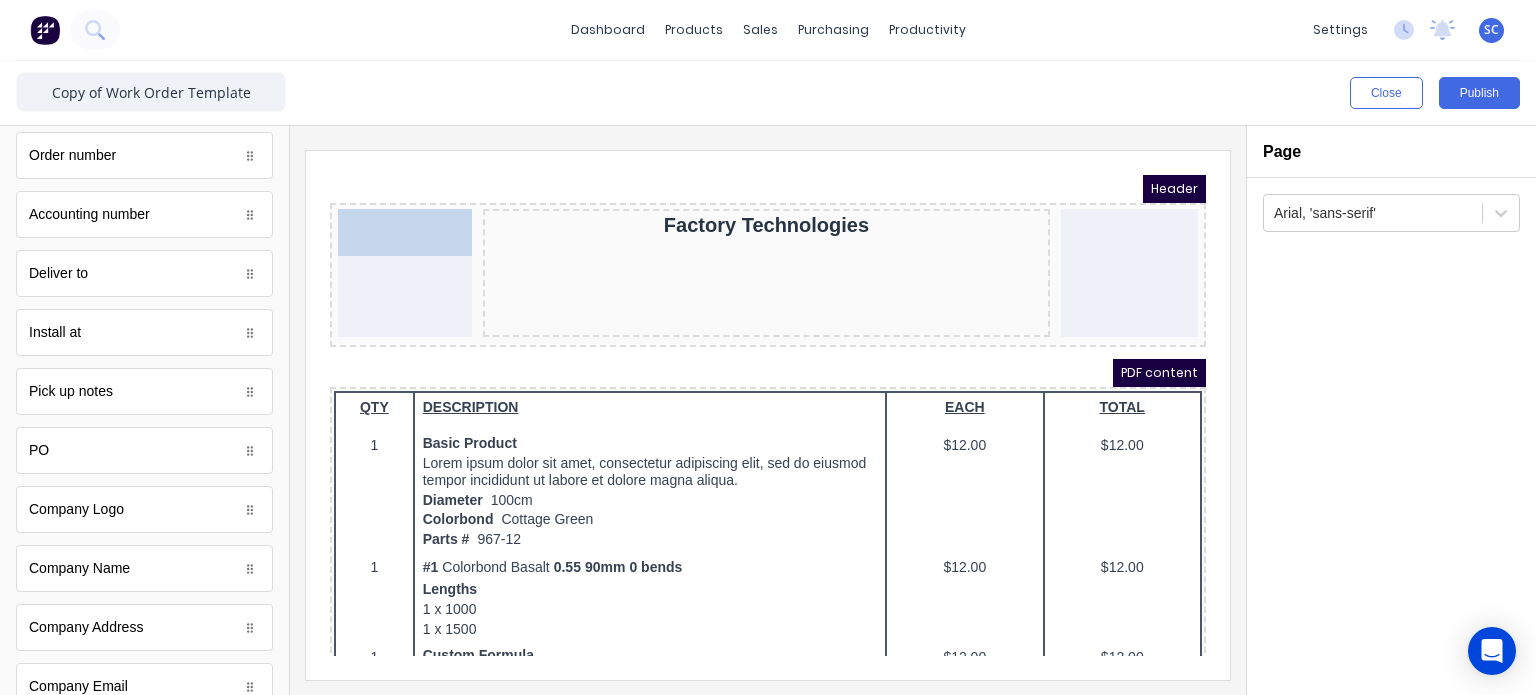 drag, startPoint x: 166, startPoint y: 513, endPoint x: 415, endPoint y: 280, distance: 341.01318 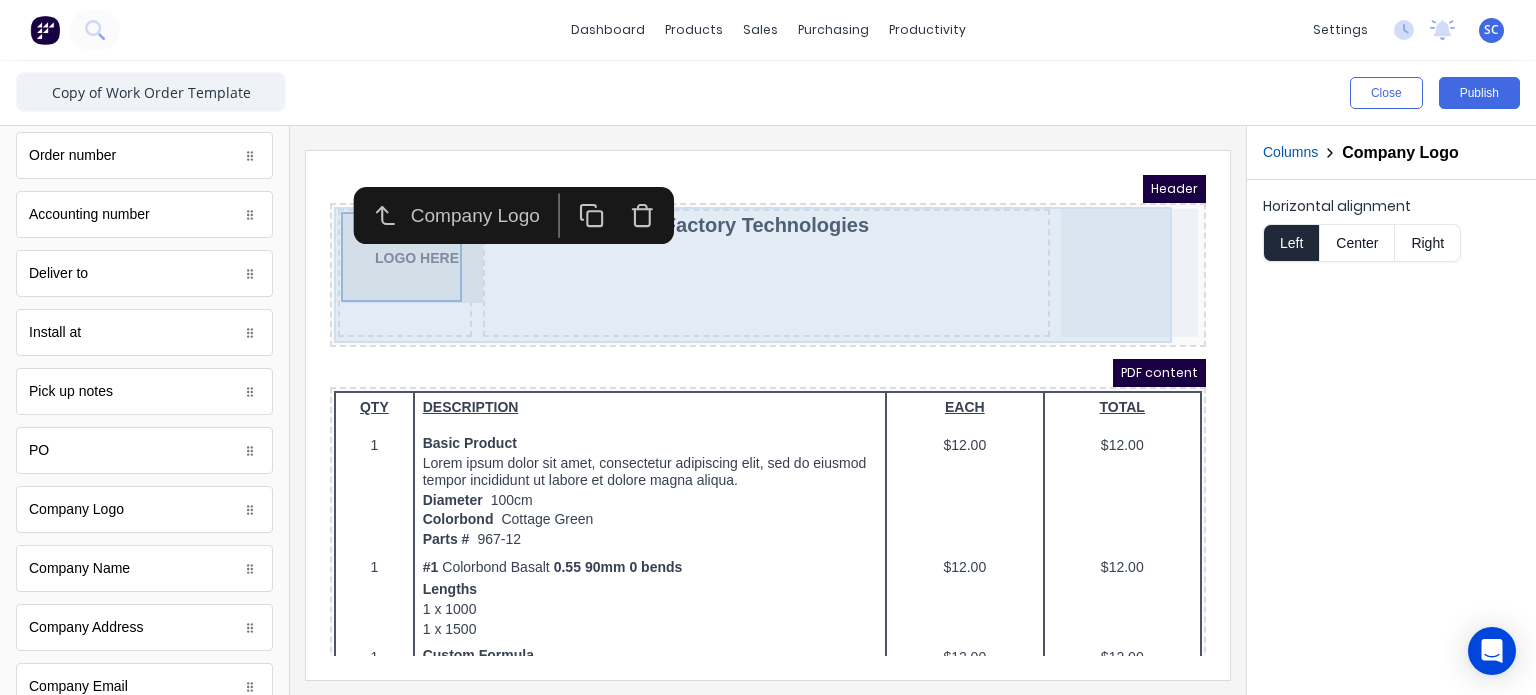 click on "Header LOGO HERE Factory Technologies PDF content QTY DESCRIPTION EACH TOTAL 1 Basic Product Lorem ipsum dolor sit amet, consectetur adipiscing elit, sed do eiusmod tempor incididunt ut labore et dolore magna aliqua. Diameter 100cm Colorbond Cottage Green Parts # 967-12 $12.00 $12.00 1 #1 Colorbond Basalt 0.55 90mm 0 bends Lengths 1 x 1000 1 x 1500 $12.00 $12.00 1 Custom Formula Lorem ipsum dolor sit amet, consectetur adipiscing elit, sed do eiusmod tempor incididunt ut labore et dolore magna aliqua. Colorbond Cottage Green Height 23 Width 200 Dimension 2.5 Total:  74.75 $12.00 $12.00 Lineal Metres Lorem ipsum dolor sit amet, consectetur adipiscing elit, sed do eiusmod tempor incididunt ut labore et dolore magna aliqua. Diameter 100cm Colorbond Cottage Green Parts # 967-12 Lengths 1 x 1000 1 x 1500 $12.00 $12.00 Square Metres Lorem ipsum dolor sit amet, consectetur adipiscing elit, sed do eiusmod tempor incididunt ut labore et dolore magna aliqua. Diameter 100cm Colorbond Cottage Green Parts # 967-12 1 x 10 1" at bounding box center [744, 391] 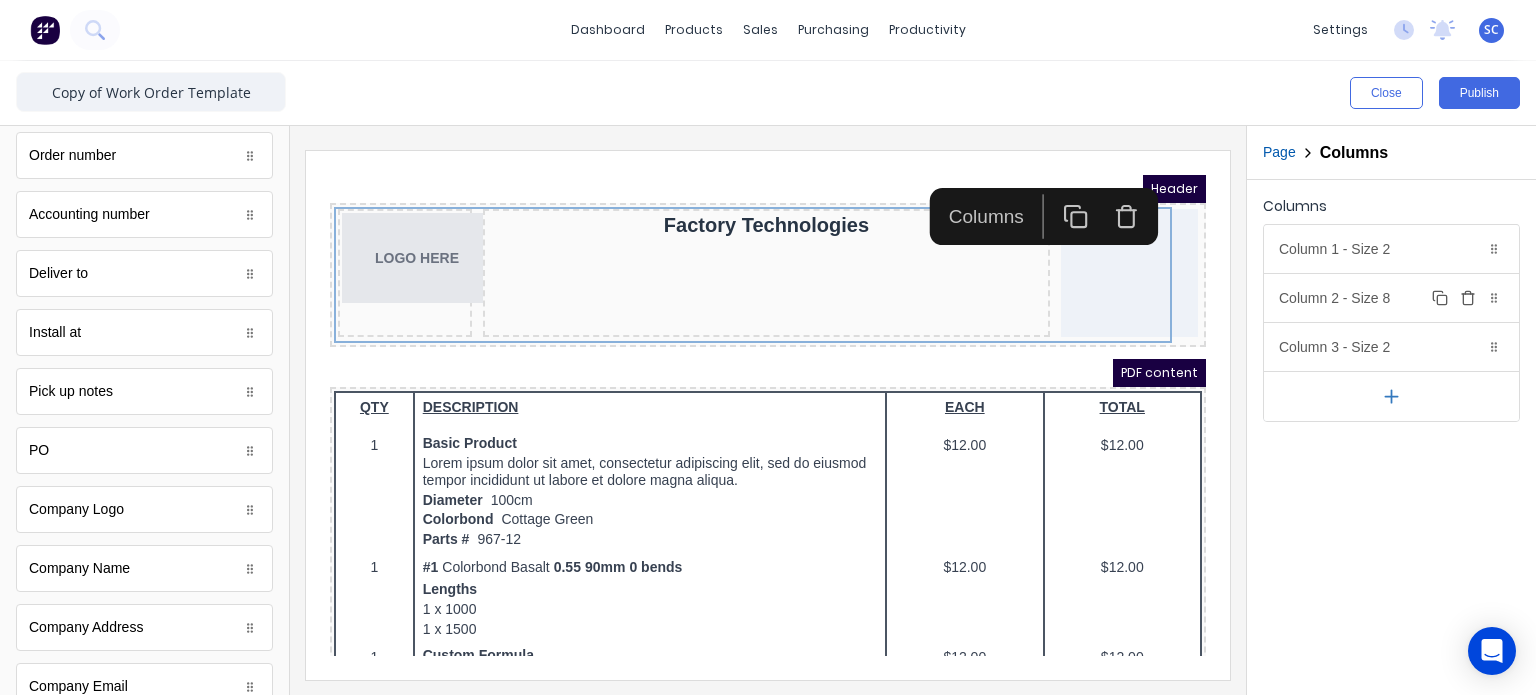 click on "Column 2 - Size 8 Duplicate Delete" at bounding box center (1391, 298) 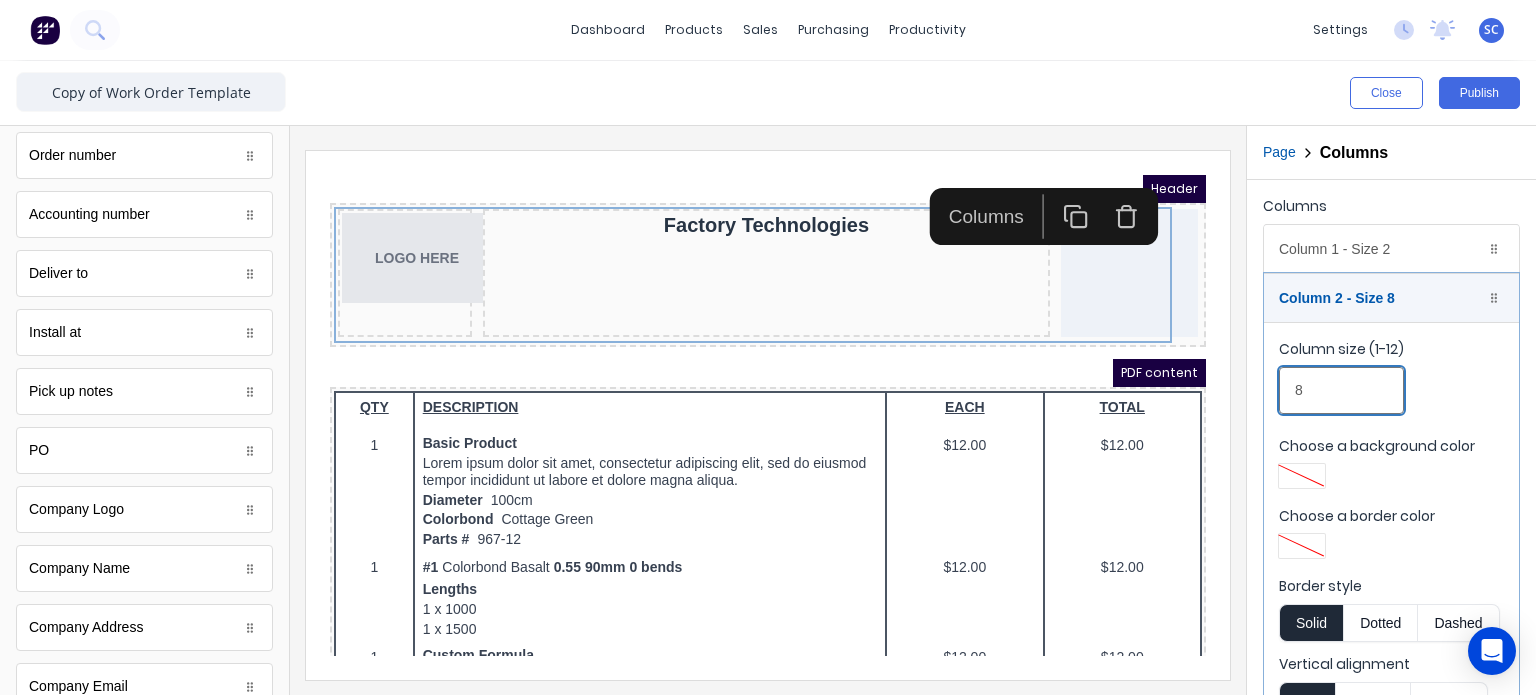 click on "8" at bounding box center (1341, 390) 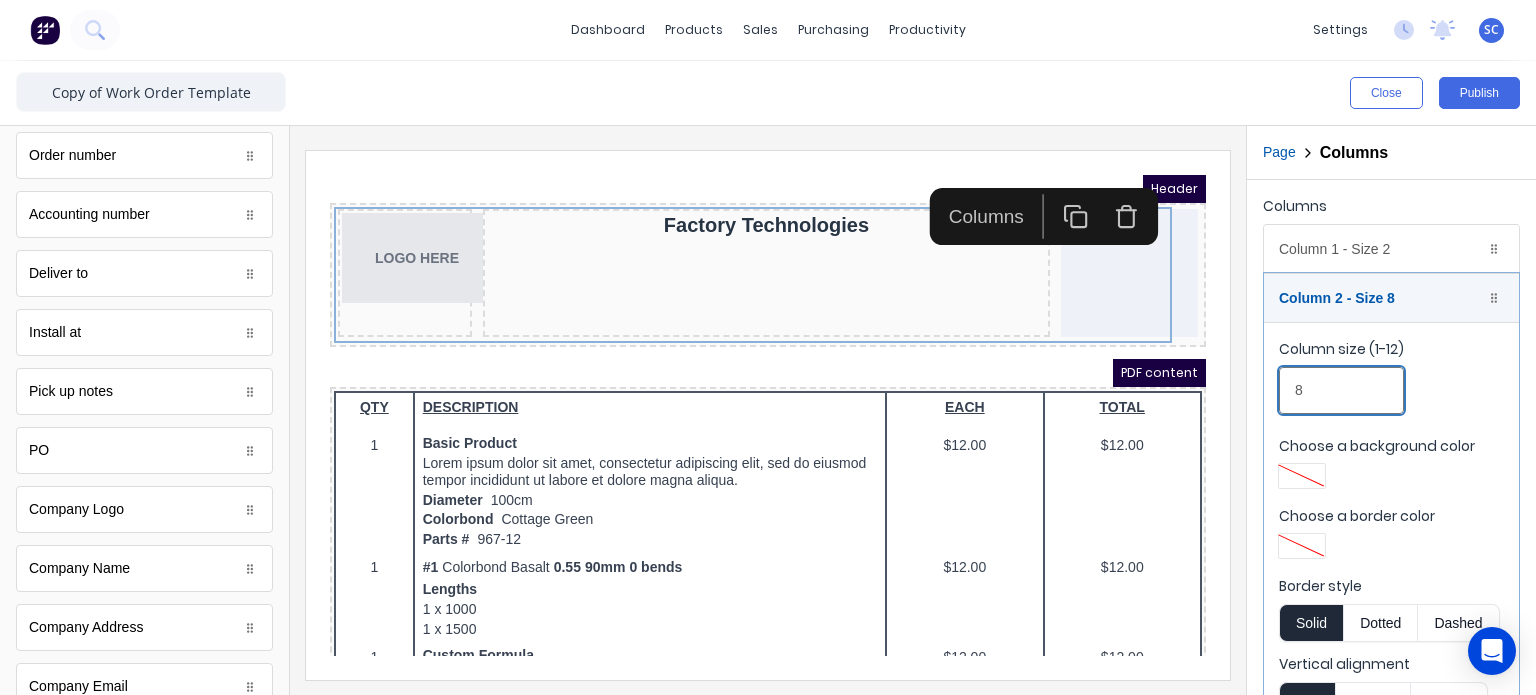 drag, startPoint x: 1319, startPoint y: 381, endPoint x: 1205, endPoint y: 399, distance: 115.41231 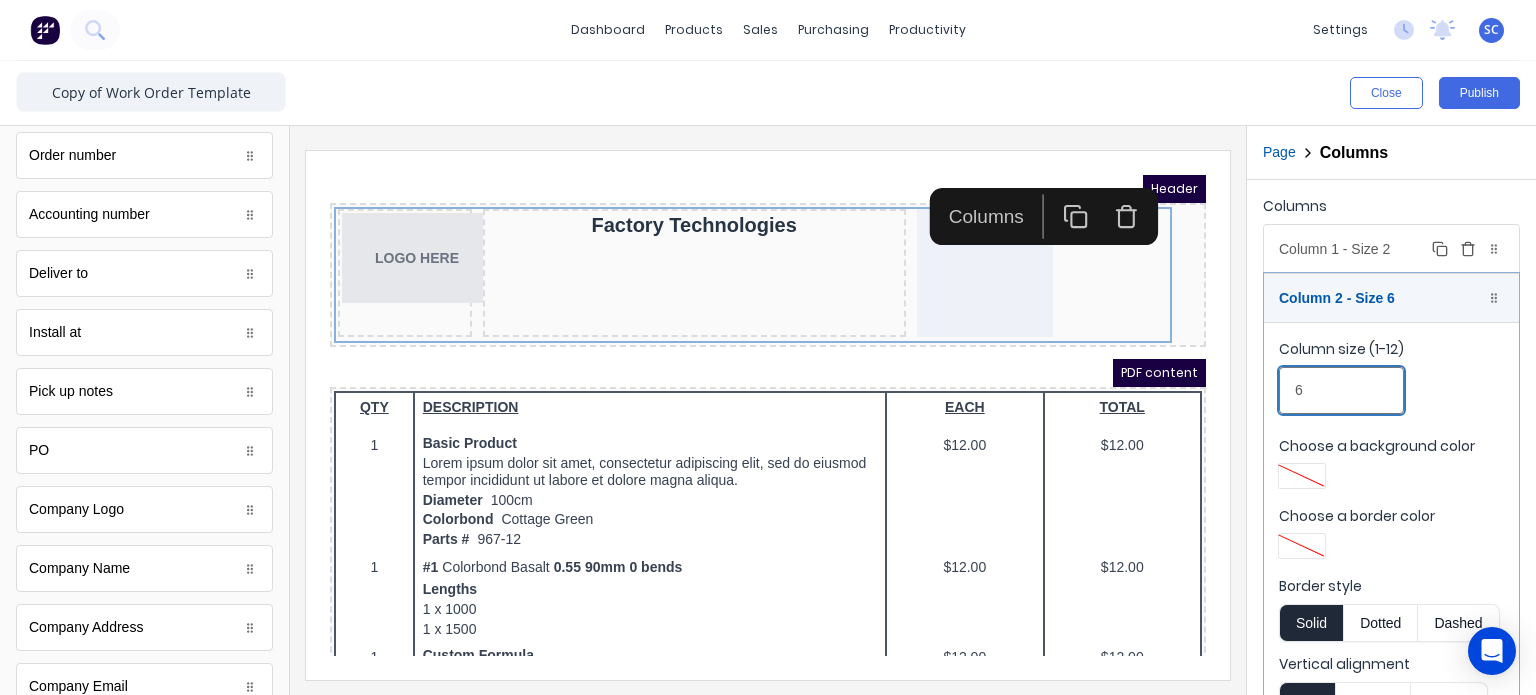 type on "6" 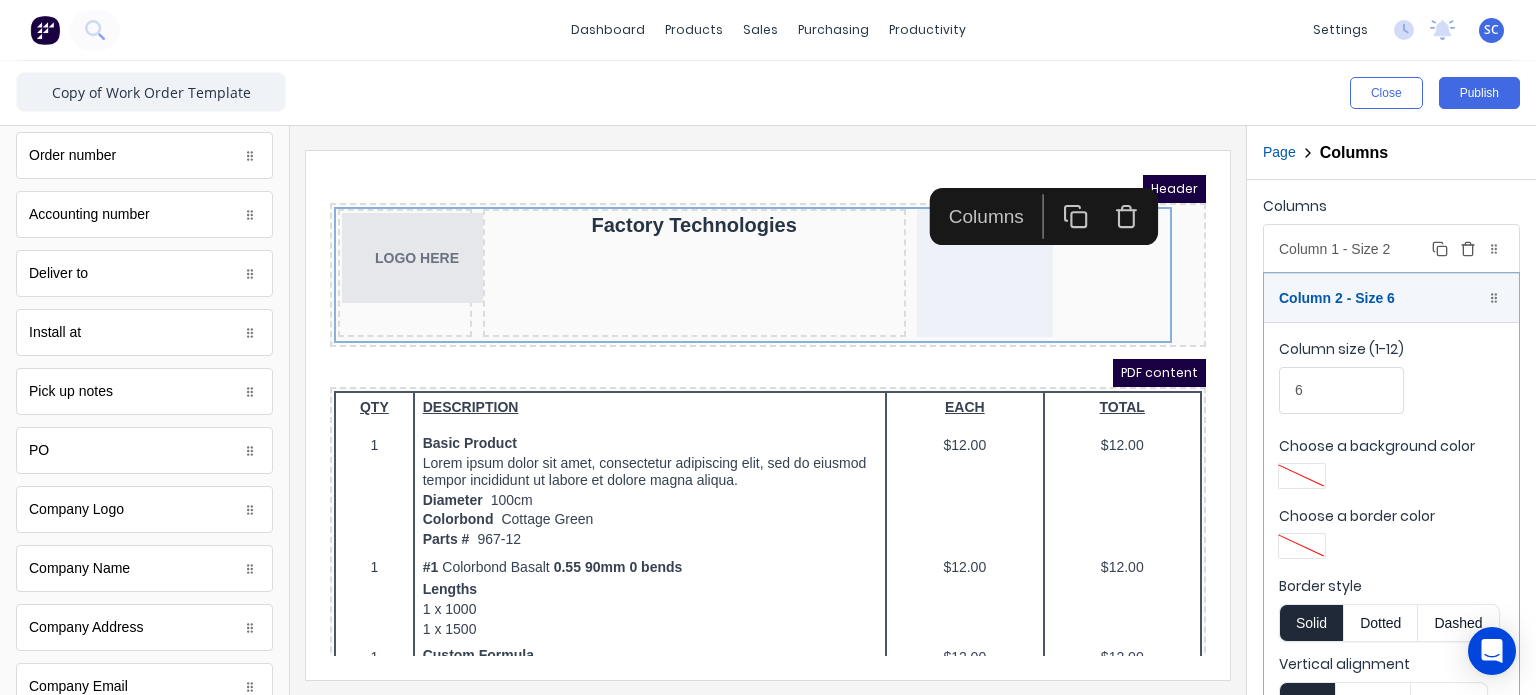 click on "Column 1 - Size 2 Duplicate Delete" at bounding box center (1391, 249) 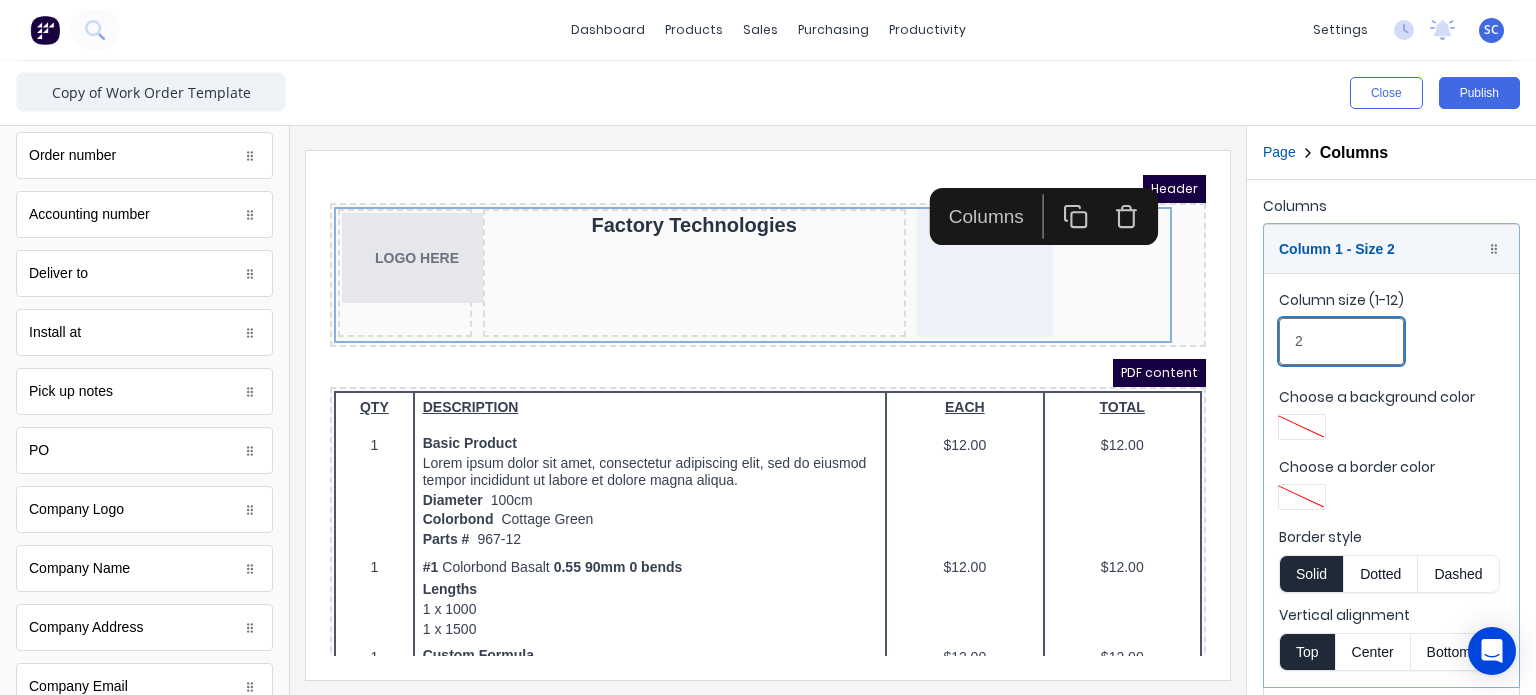 drag, startPoint x: 1638, startPoint y: 499, endPoint x: 1139, endPoint y: 329, distance: 527.16315 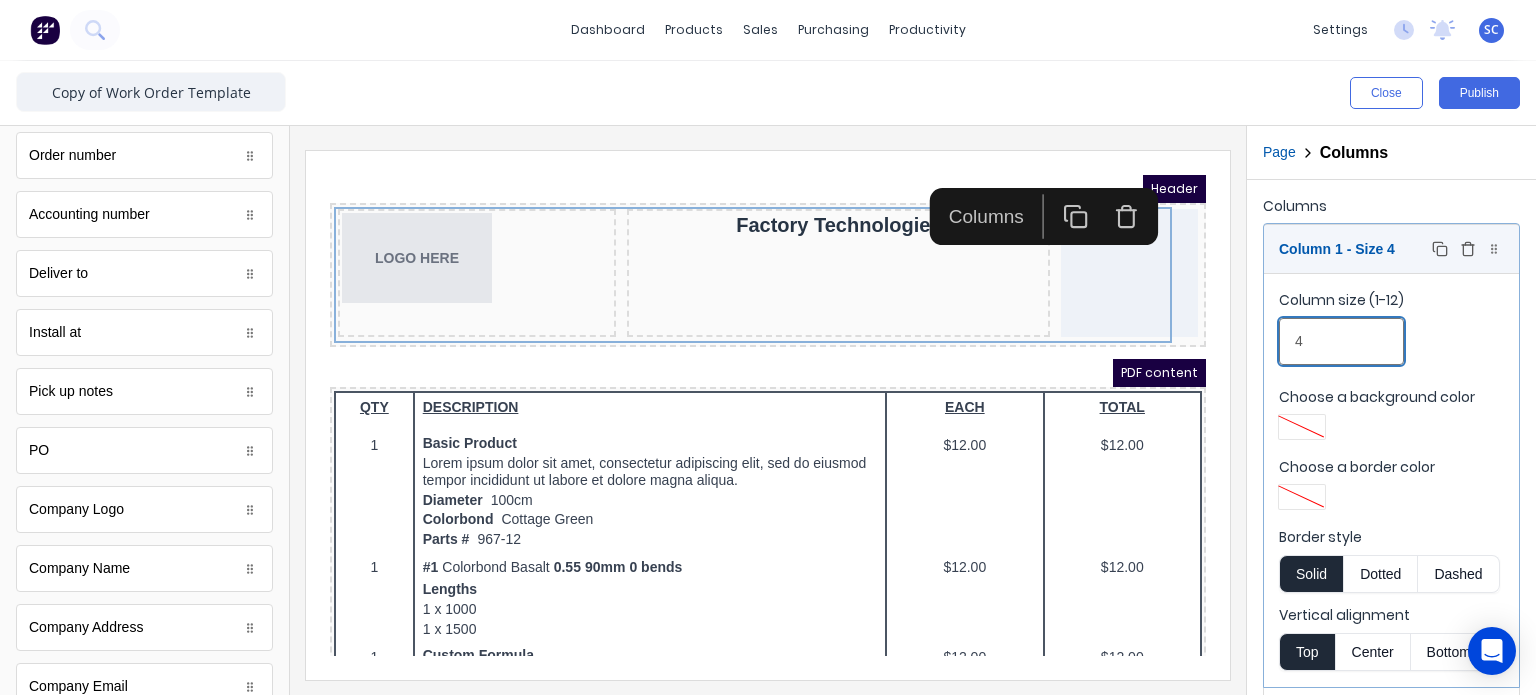 type on "4" 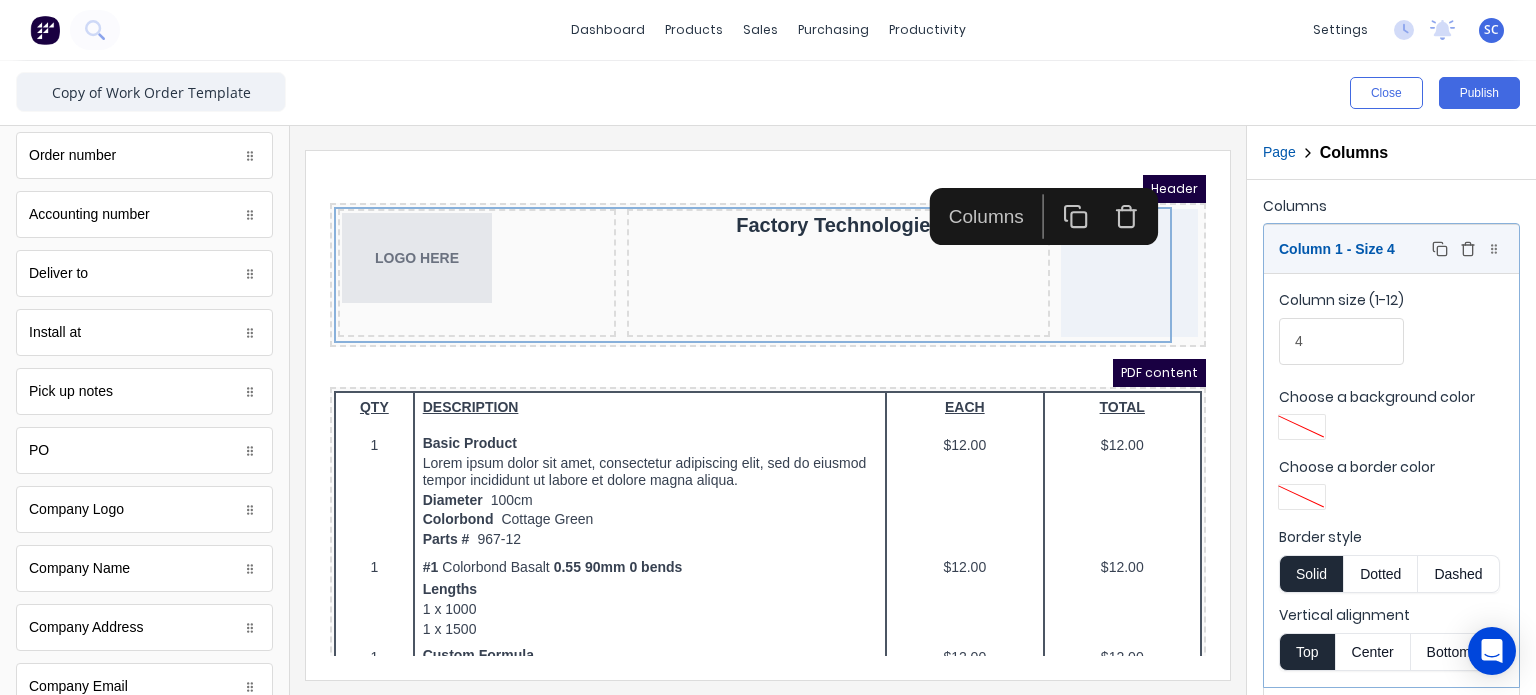 click on "Column 1 - Size 4 Duplicate Delete" at bounding box center (1391, 249) 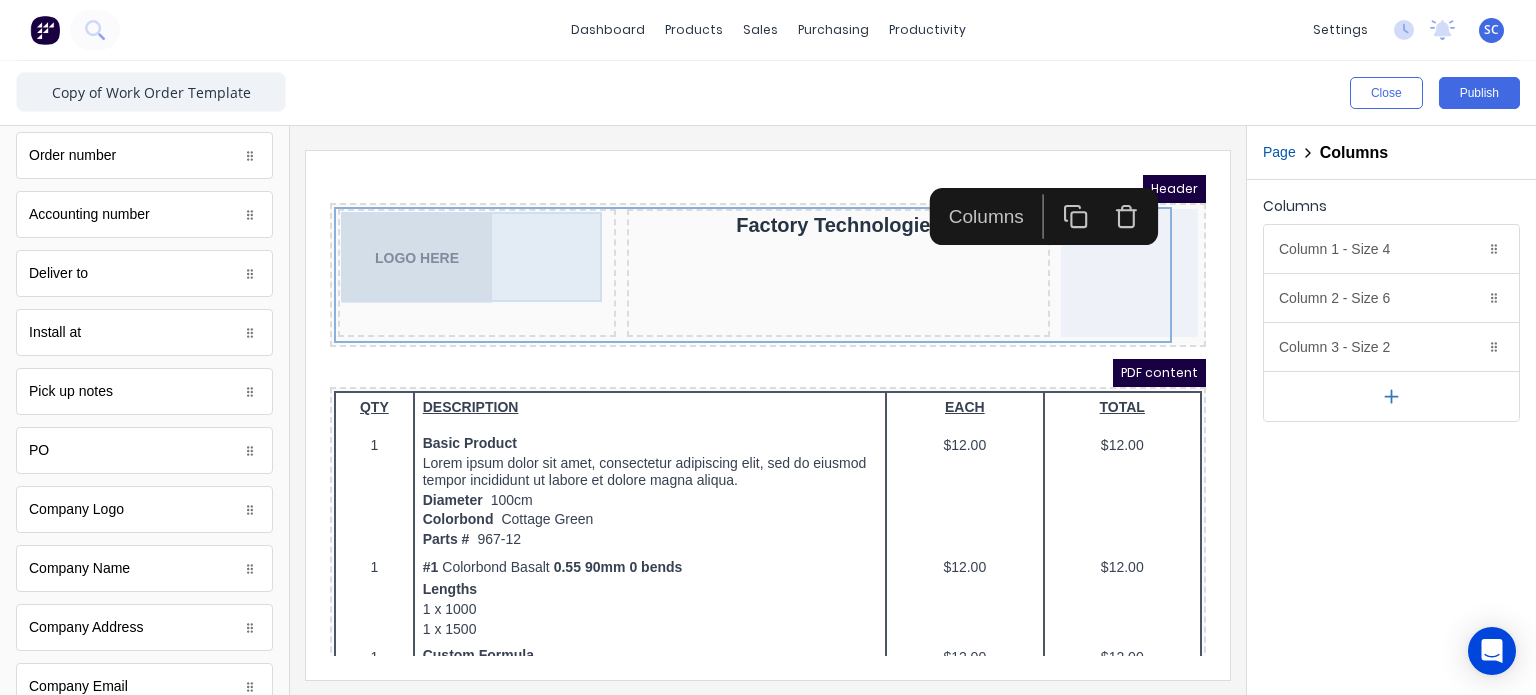 click on "Header LOGO HERE Factory Technologies PDF content QTY DESCRIPTION EACH TOTAL 1 Basic Product Lorem ipsum dolor sit amet, consectetur adipiscing elit, sed do eiusmod tempor incididunt ut labore et dolore magna aliqua. Diameter 100cm Colorbond Cottage Green Parts # 967-12 $12.00 $12.00 1 #1 Colorbond Basalt 0.55 90mm 0 bends Lengths 1 x 1000 1 x 1500 $12.00 $12.00 1 Custom Formula Lorem ipsum dolor sit amet, consectetur adipiscing elit, sed do eiusmod tempor incididunt ut labore et dolore magna aliqua. Colorbond Cottage Green Height 23 Width 200 Dimension 2.5 Total:  74.75 $12.00 $12.00 Lineal Metres Lorem ipsum dolor sit amet, consectetur adipiscing elit, sed do eiusmod tempor incididunt ut labore et dolore magna aliqua. Diameter 100cm Colorbond Cottage Green Parts # 967-12 Lengths 1 x 1000 1 x 1500 $12.00 $12.00 Square Metres Lorem ipsum dolor sit amet, consectetur adipiscing elit, sed do eiusmod tempor incididunt ut labore et dolore magna aliqua. Diameter 100cm Colorbond Cottage Green Parts # 967-12 1 x 10 1" at bounding box center [744, 391] 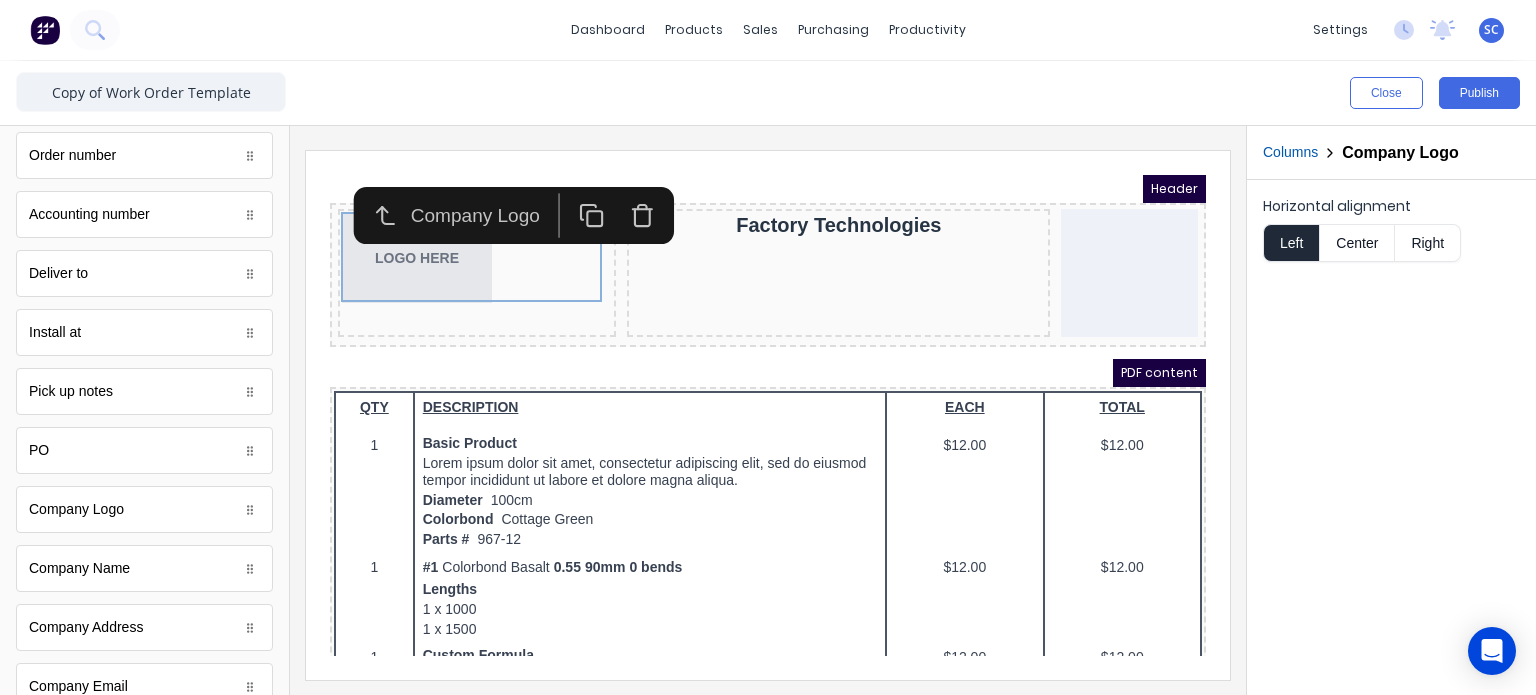 click on "Center" at bounding box center (1357, 243) 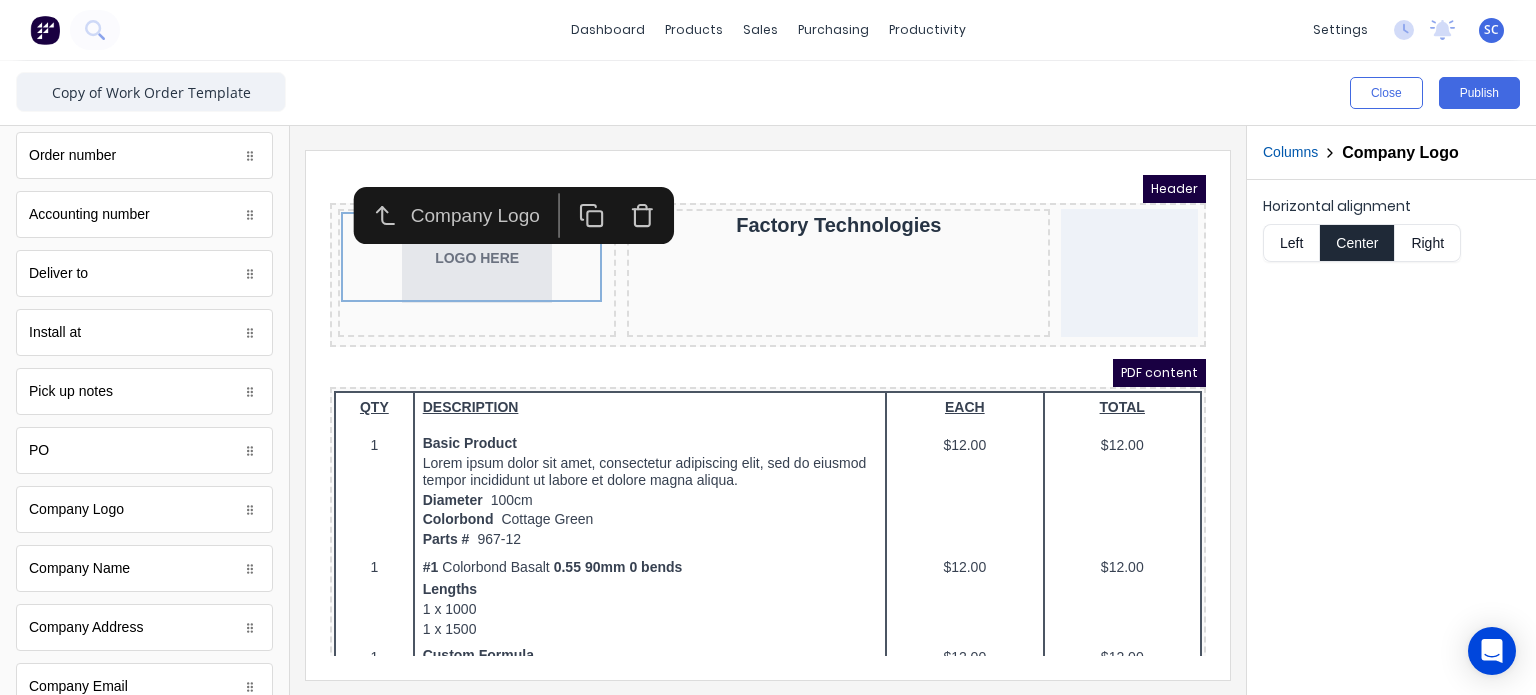 type 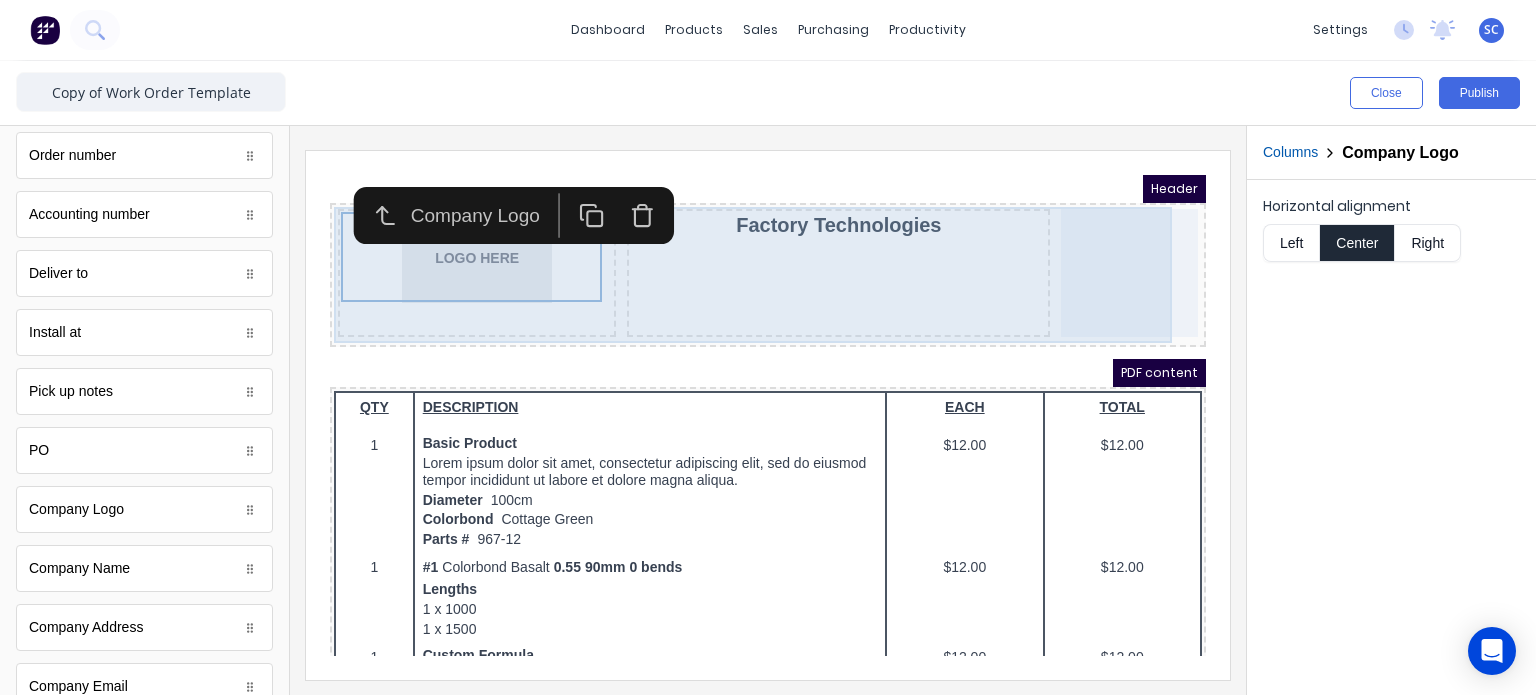 click on "Header LOGO HERE Factory Technologies PDF content QTY DESCRIPTION EACH TOTAL 1 Basic Product Lorem ipsum dolor sit amet, consectetur adipiscing elit, sed do eiusmod tempor incididunt ut labore et dolore magna aliqua. Diameter 100cm Colorbond Cottage Green Parts # 967-12 $12.00 $12.00 1 #1 Colorbond Basalt 0.55 90mm 0 bends Lengths 1 x 1000 1 x 1500 $12.00 $12.00 1 Custom Formula Lorem ipsum dolor sit amet, consectetur adipiscing elit, sed do eiusmod tempor incididunt ut labore et dolore magna aliqua. Colorbond Cottage Green Height 23 Width 200 Dimension 2.5 Total:  74.75 $12.00 $12.00 Lineal Metres Lorem ipsum dolor sit amet, consectetur adipiscing elit, sed do eiusmod tempor incididunt ut labore et dolore magna aliqua. Diameter 100cm Colorbond Cottage Green Parts # 967-12 Lengths 1 x 1000 1 x 1500 $12.00 $12.00 Square Metres Lorem ipsum dolor sit amet, consectetur adipiscing elit, sed do eiusmod tempor incididunt ut labore et dolore magna aliqua. Diameter 100cm Colorbond Cottage Green Parts # 967-12 1 x 10 1" at bounding box center (744, 391) 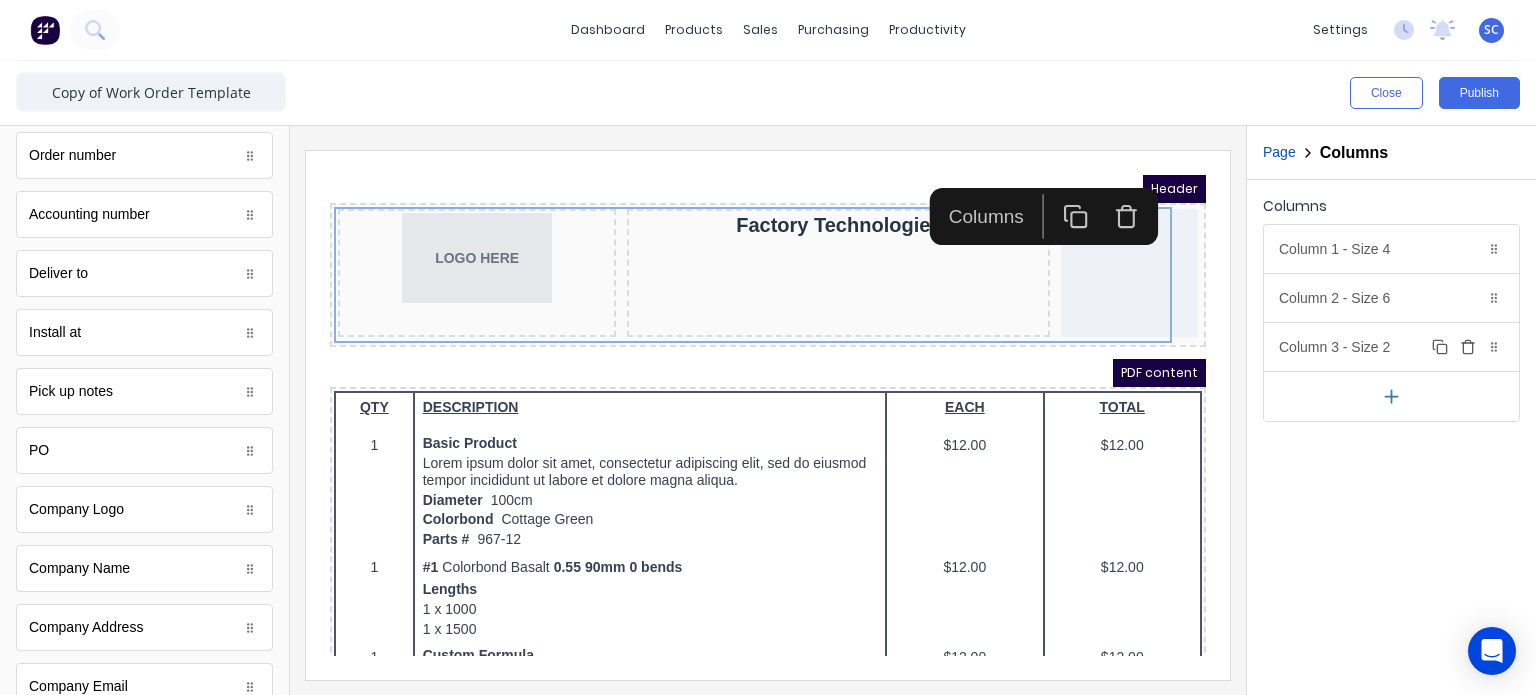 click 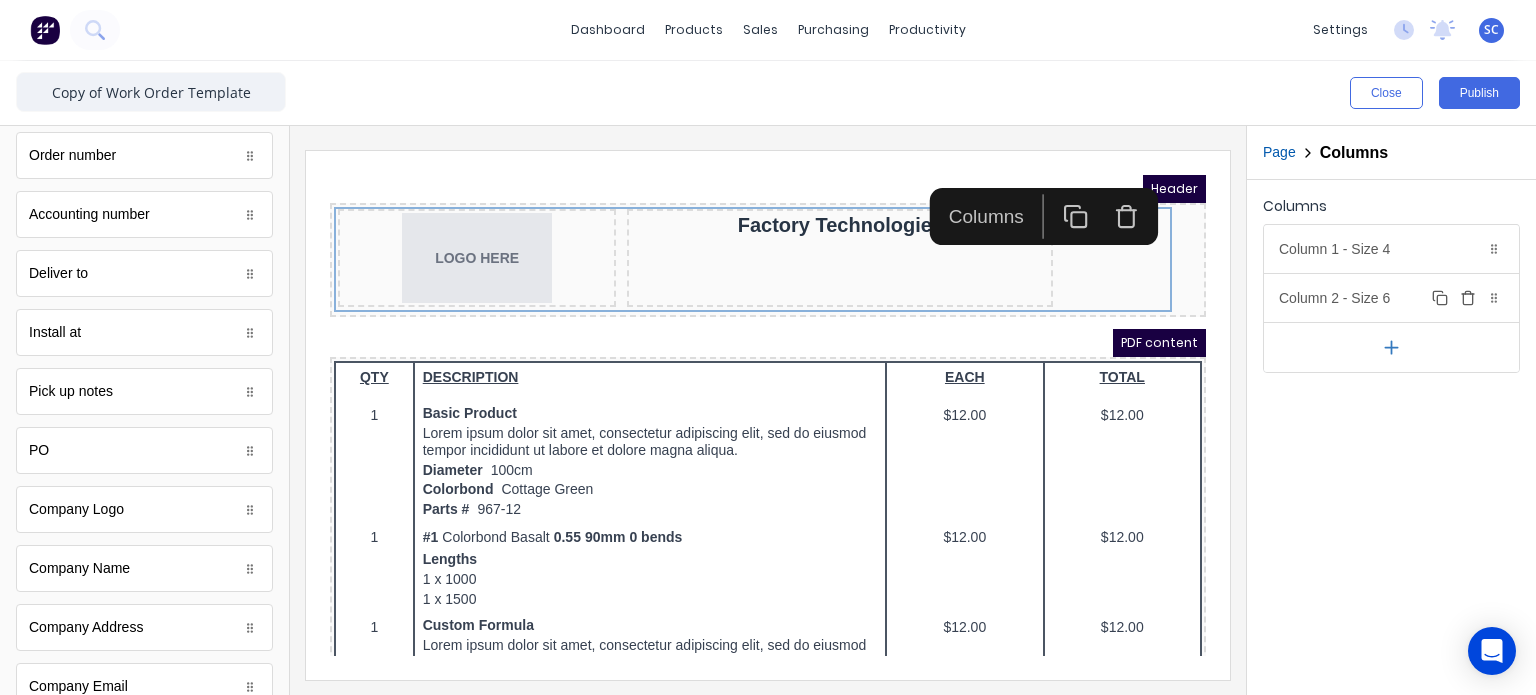 click on "Column 2 - Size 6 Duplicate Delete" at bounding box center (1391, 298) 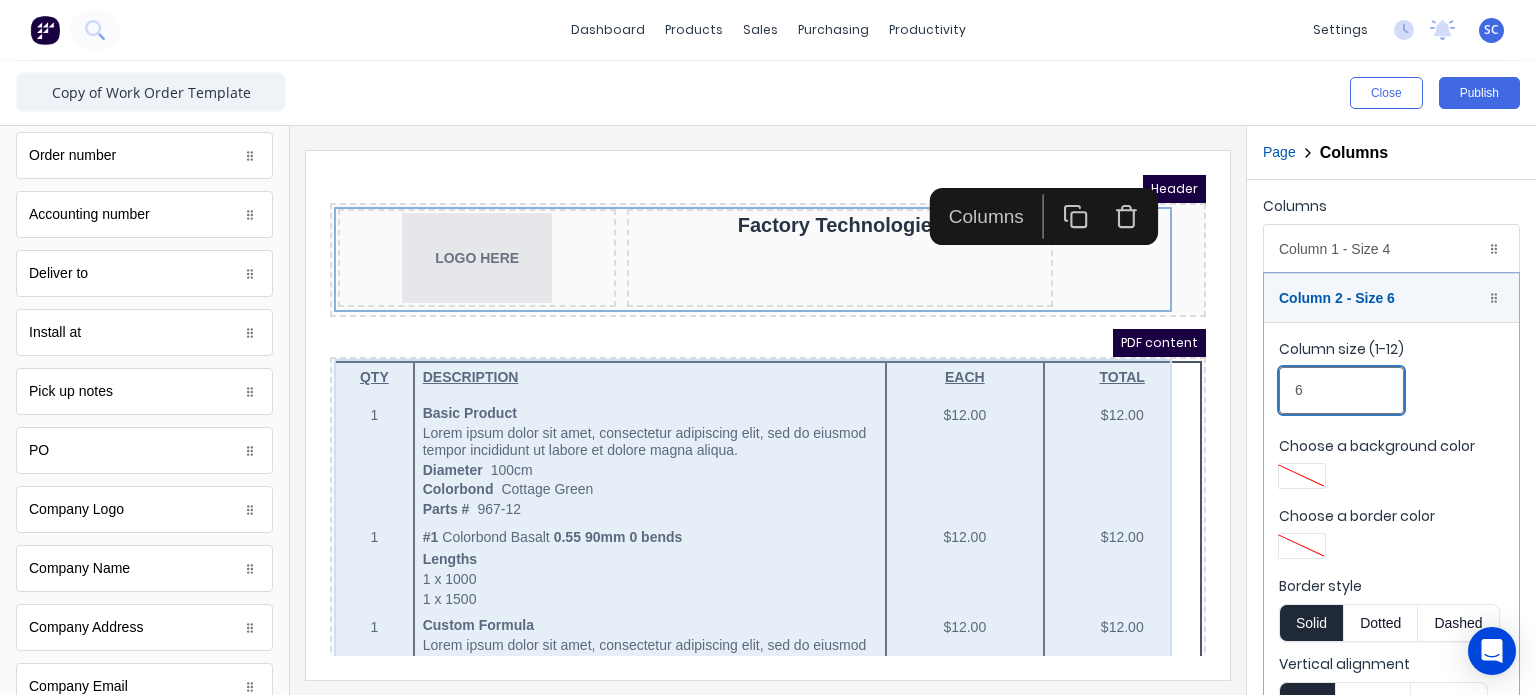 drag, startPoint x: 1104, startPoint y: 397, endPoint x: 1083, endPoint y: 392, distance: 21.587032 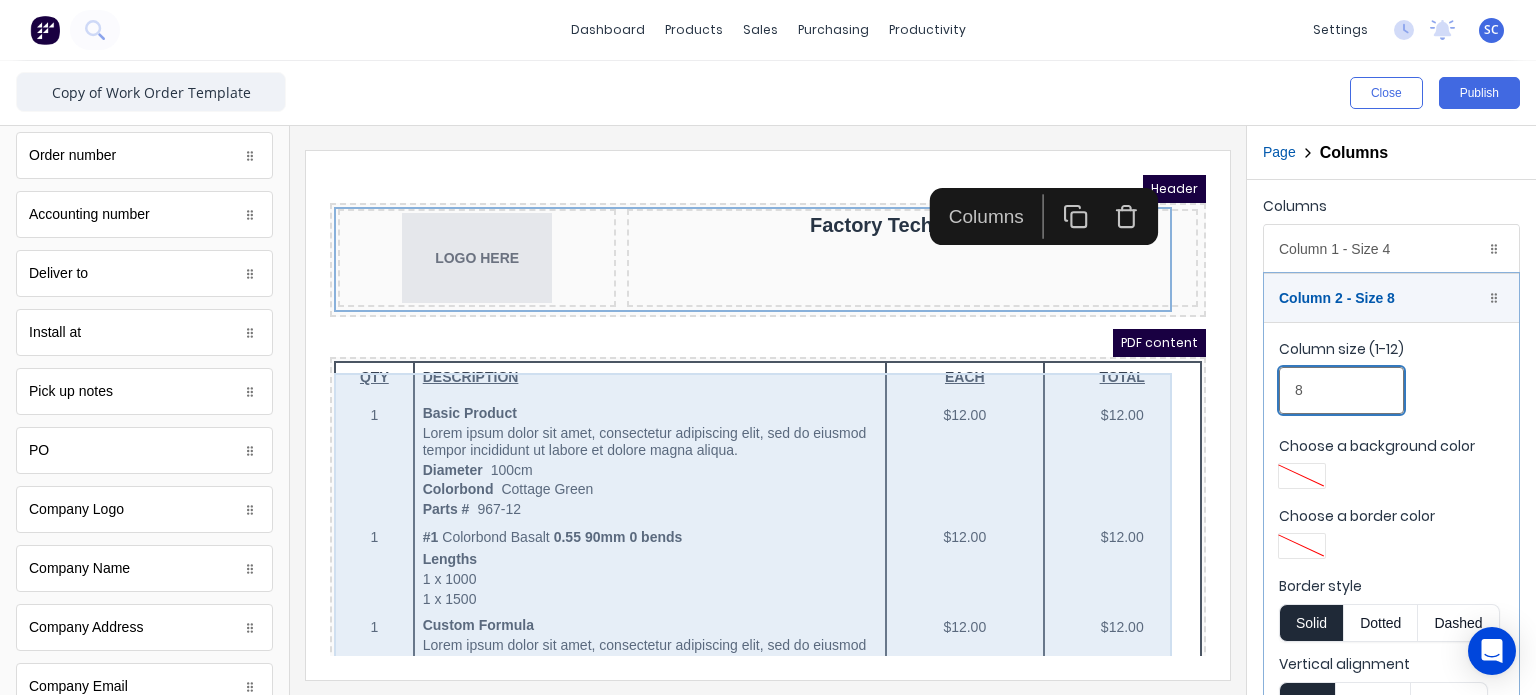type on "8" 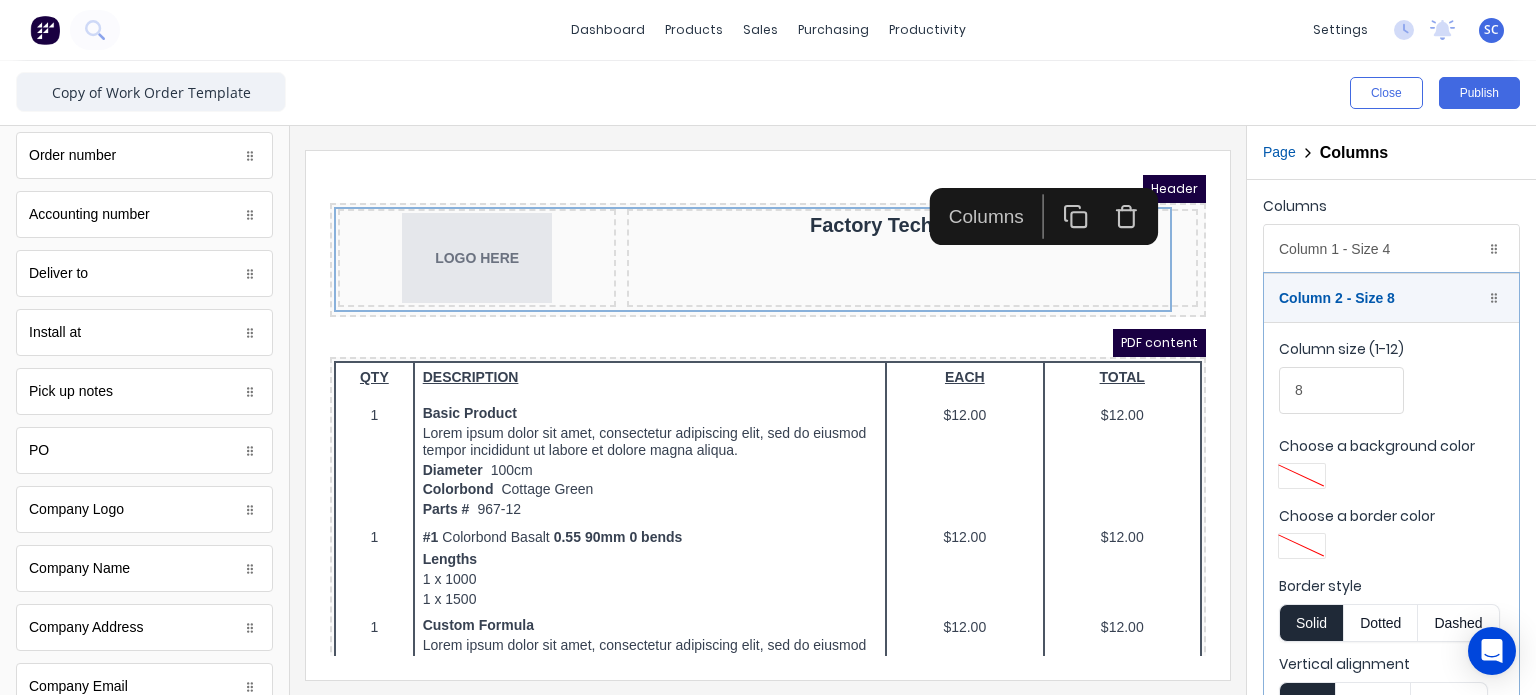 click at bounding box center (768, 415) 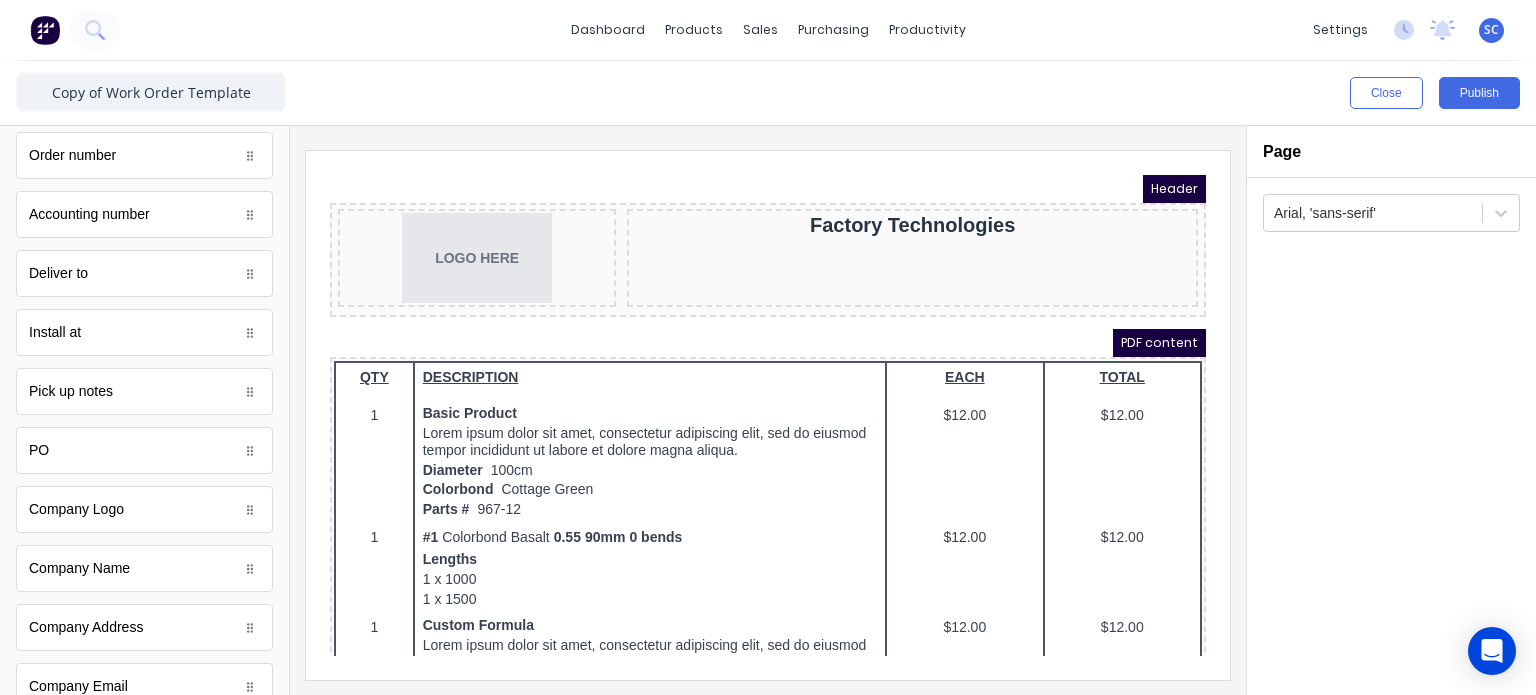 scroll, scrollTop: 0, scrollLeft: 0, axis: both 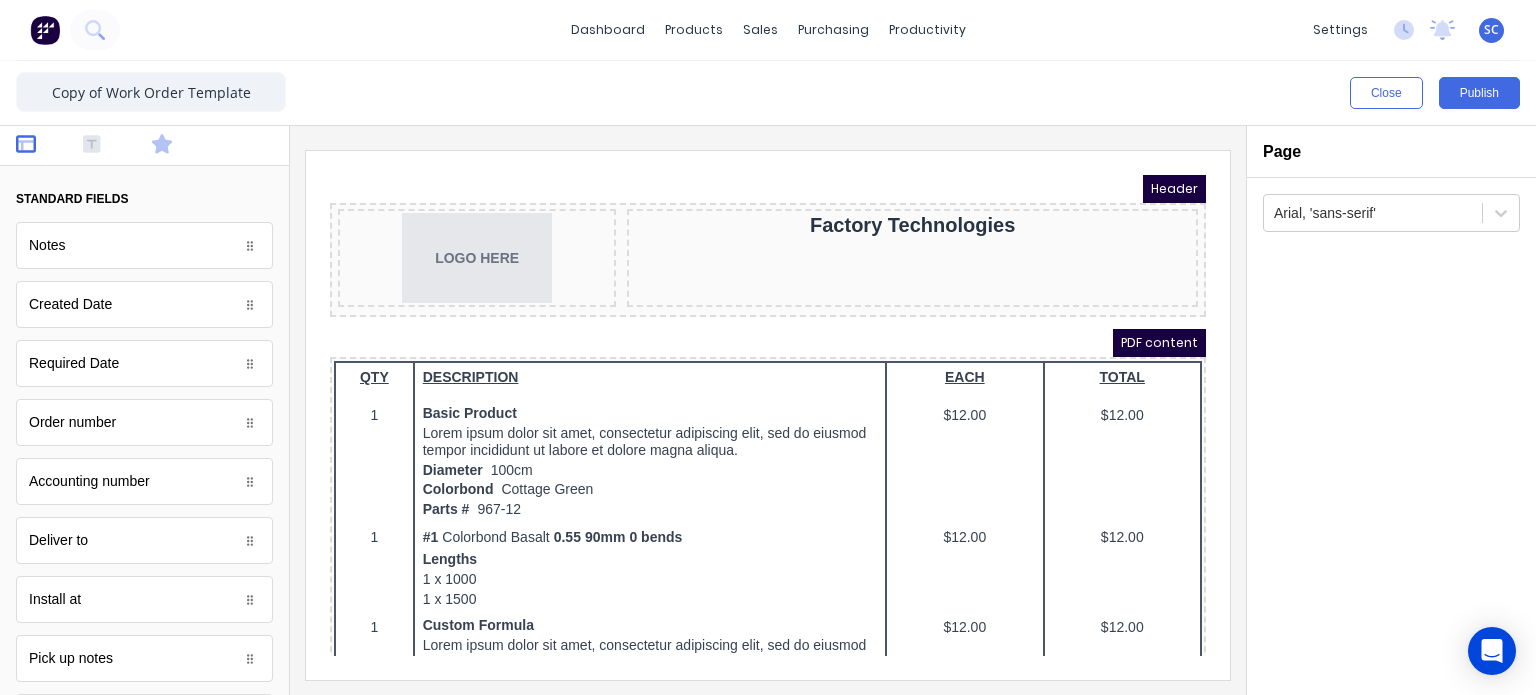 click 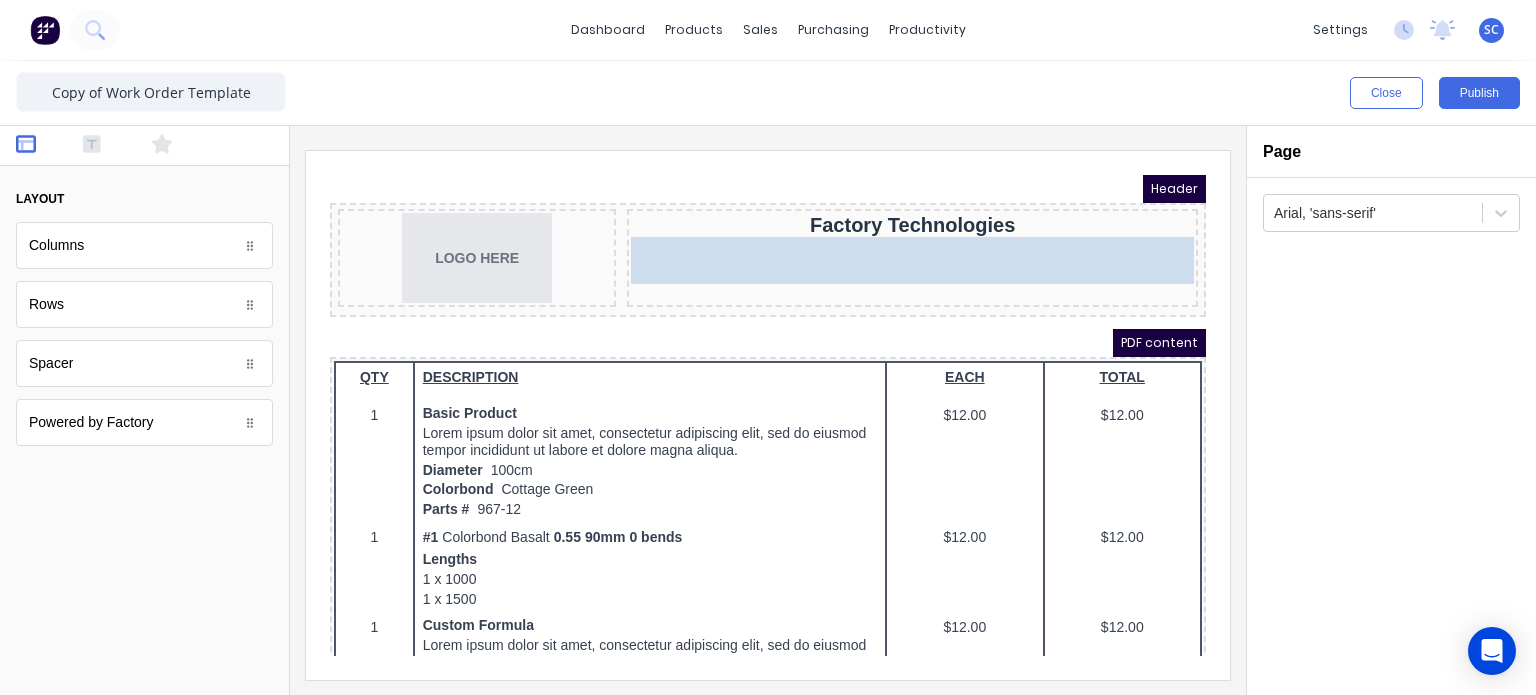 drag, startPoint x: 98, startPoint y: 326, endPoint x: 800, endPoint y: 257, distance: 705.3829 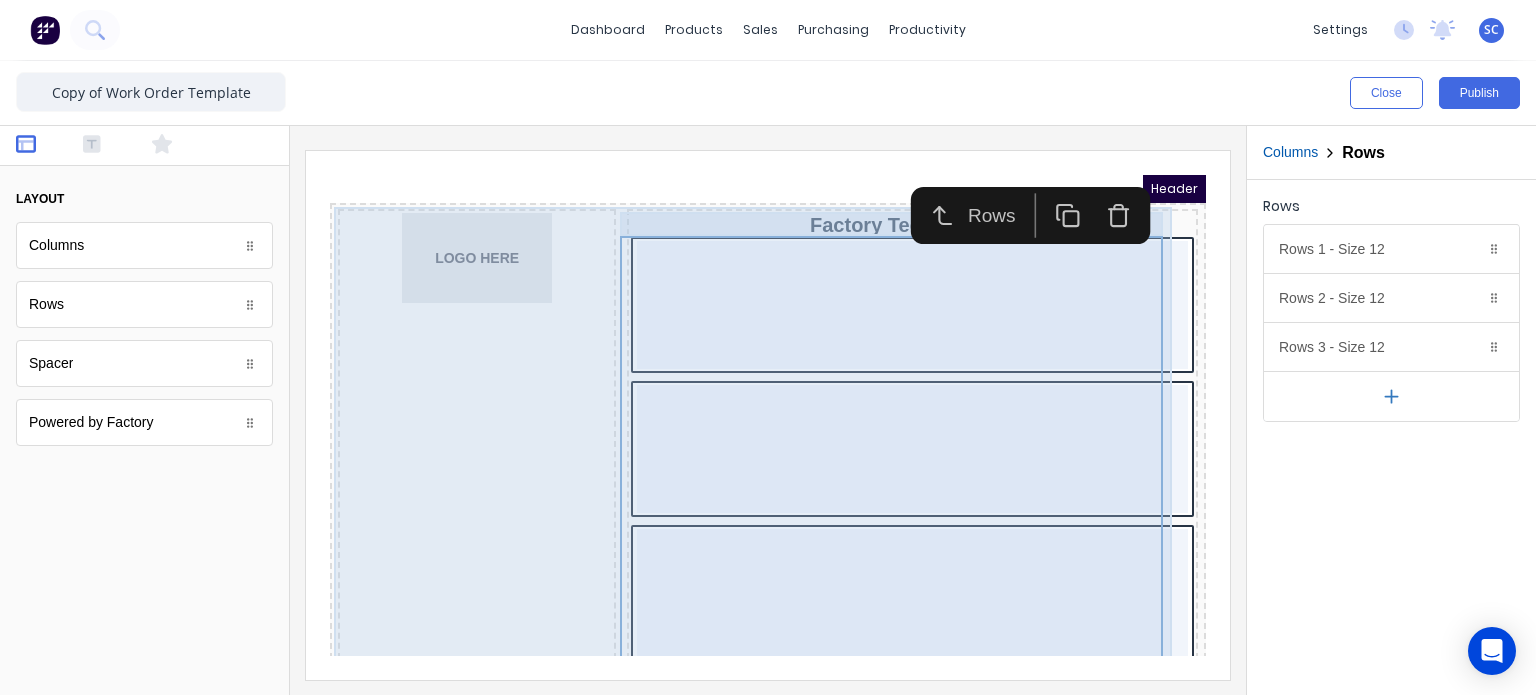 click on "Header LOGO HERE Factory Technologies PDF content QTY DESCRIPTION EACH TOTAL 1 Basic Product Lorem ipsum dolor sit amet, consectetur adipiscing elit, sed do eiusmod tempor incididunt ut labore et dolore magna aliqua. Diameter 100cm Colorbond Cottage Green Parts # 967-12 $12.00 $12.00 1 #1 Colorbond Basalt 0.55 90mm 0 bends Lengths 1 x 1000 1 x 1500 $12.00 $12.00 1 Custom Formula Lorem ipsum dolor sit amet, consectetur adipiscing elit, sed do eiusmod tempor incididunt ut labore et dolore magna aliqua. Colorbond Cottage Green Height 23 Width 200 Dimension 2.5 Total:  74.75 $12.00 $12.00 Lineal Metres Lorem ipsum dolor sit amet, consectetur adipiscing elit, sed do eiusmod tempor incididunt ut labore et dolore magna aliqua. Diameter 100cm Colorbond Cottage Green Parts # 967-12 Lengths 1 x 1000 1 x 1500 $12.00 $12.00 Square Metres Lorem ipsum dolor sit amet, consectetur adipiscing elit, sed do eiusmod tempor incididunt ut labore et dolore magna aliqua. Diameter 100cm Colorbond Cottage Green Parts # 967-12 1 x 10 1" at bounding box center (744, 391) 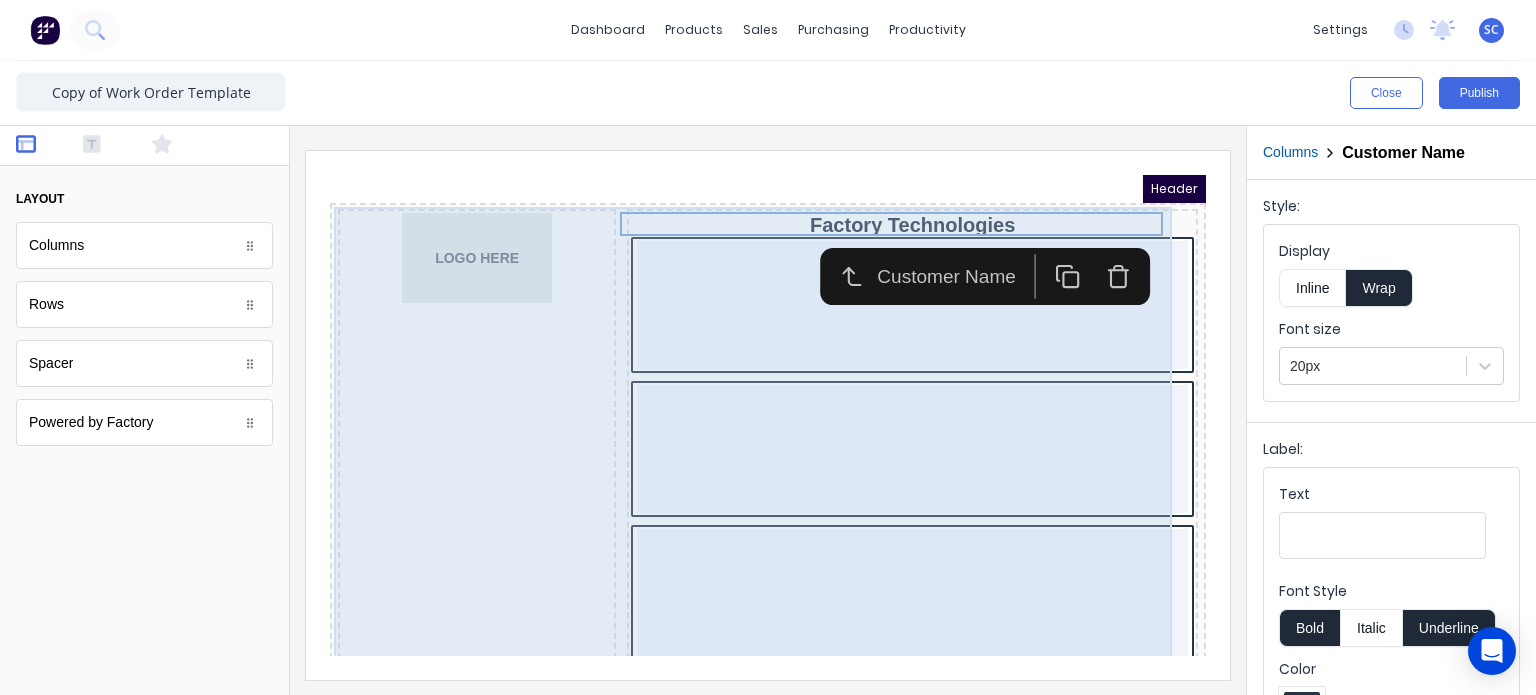 click at bounding box center [1095, 253] 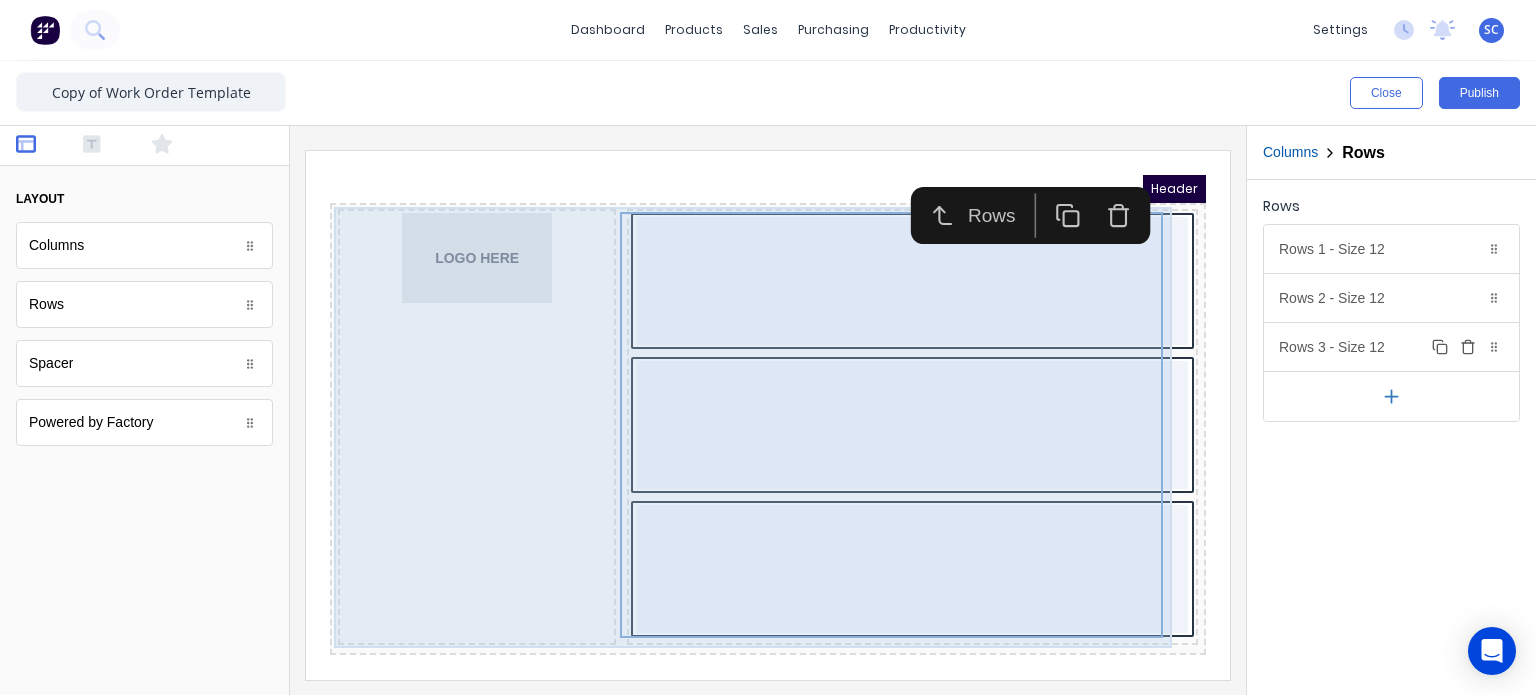 click 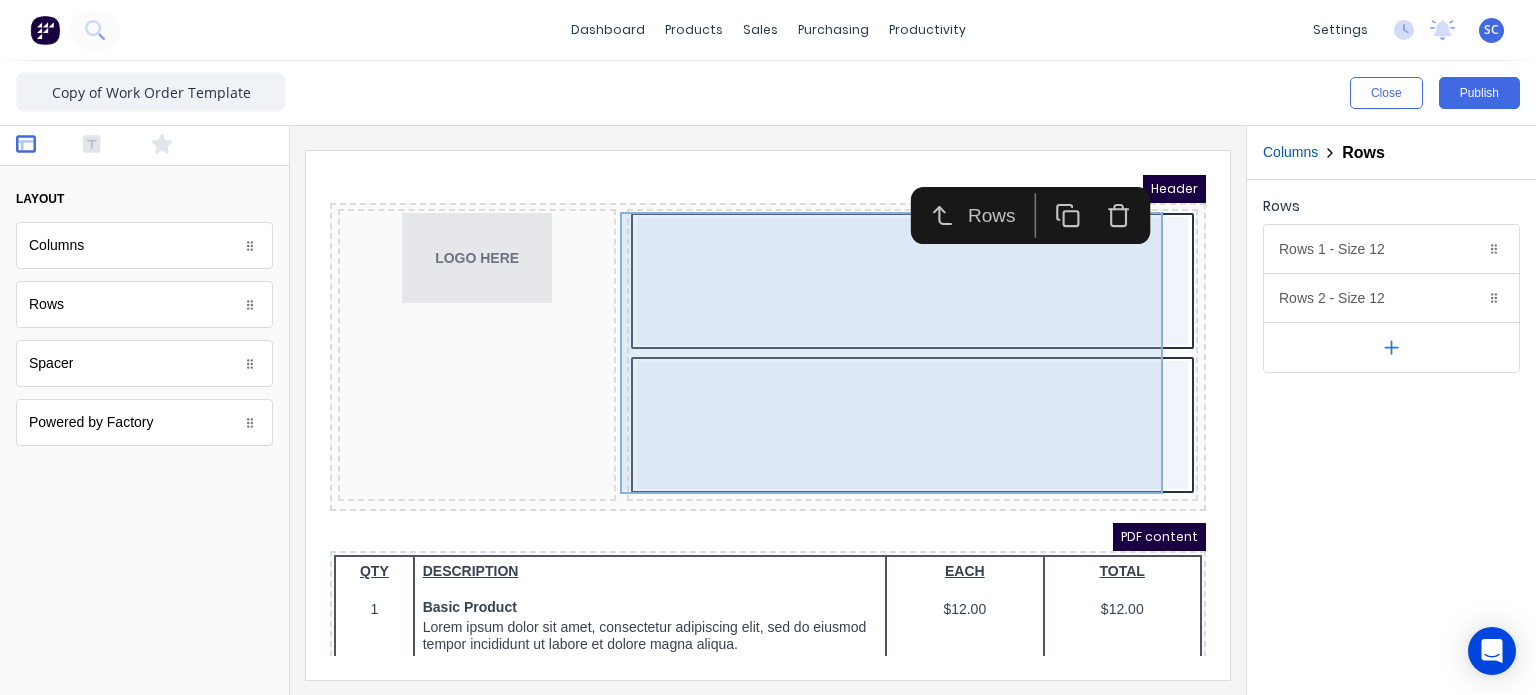 click on "Header LOGO HERE PDF content QTY DESCRIPTION EACH TOTAL 1 Basic Product Lorem ipsum dolor sit amet, consectetur adipiscing elit, sed do eiusmod tempor incididunt ut labore et dolore magna aliqua. Diameter 100cm Colorbond Cottage Green Parts # 967-12 $12.00 $12.00 1 #1 Colorbond Basalt 0.55 90mm 0 bends Lengths 1 x 1000 1 x 1500 $12.00 $12.00 1 Custom Formula Lorem ipsum dolor sit amet, consectetur adipiscing elit, sed do eiusmod tempor incididunt ut labore et dolore magna aliqua. Colorbond Cottage Green Height 23 Width 200 Dimension 2.5 Total:  74.75 $12.00 $12.00 Lineal Metres Lorem ipsum dolor sit amet, consectetur adipiscing elit, sed do eiusmod tempor incididunt ut labore et dolore magna aliqua. Diameter 100cm Colorbond Cottage Green Parts # 967-12 Lengths 1 x 1000 1 x 1500 $12.00 $12.00 Square Metres Lorem ipsum dolor sit amet, consectetur adipiscing elit, sed do eiusmod tempor incididunt ut labore et dolore magna aliqua. Diameter 100cm Colorbond Cottage Green Parts # 967-12 Dimensions 1 x 10 1 x 10 1 1" at bounding box center (744, 391) 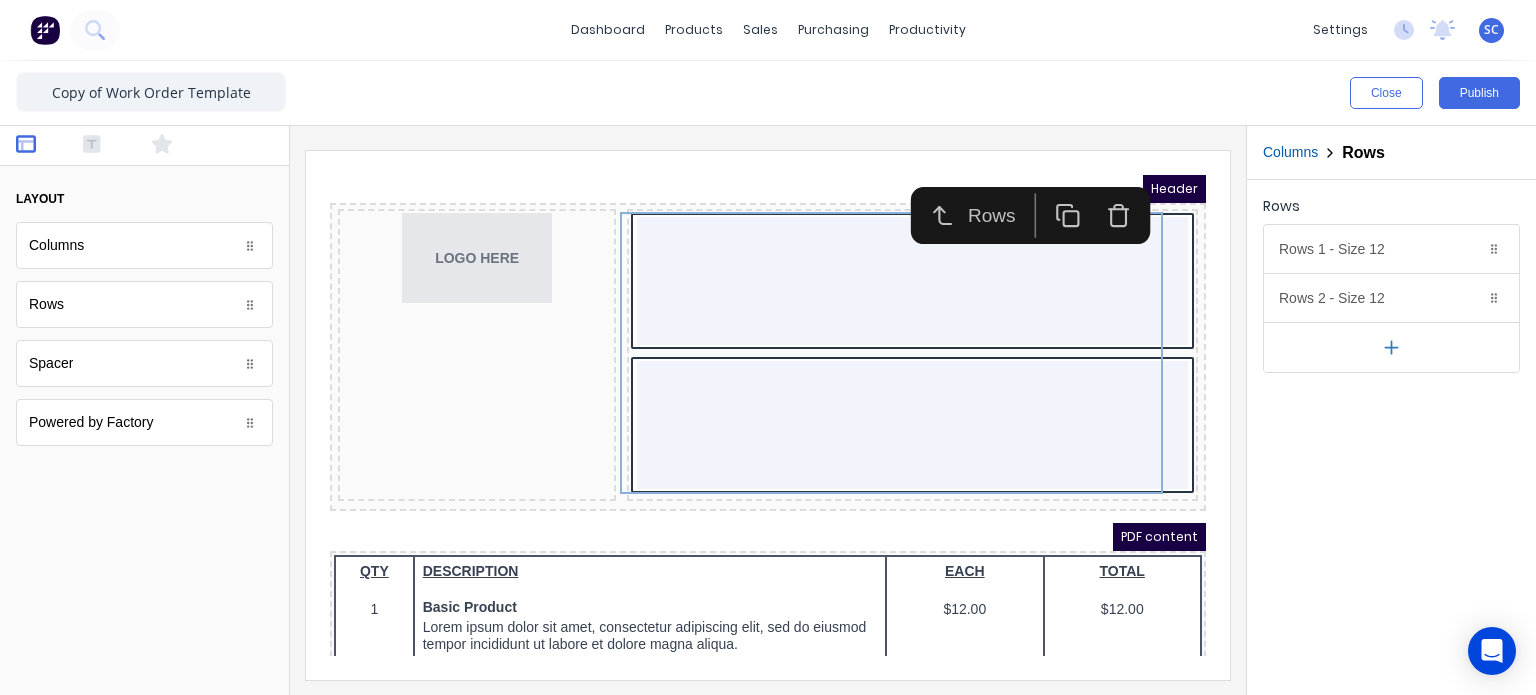 click 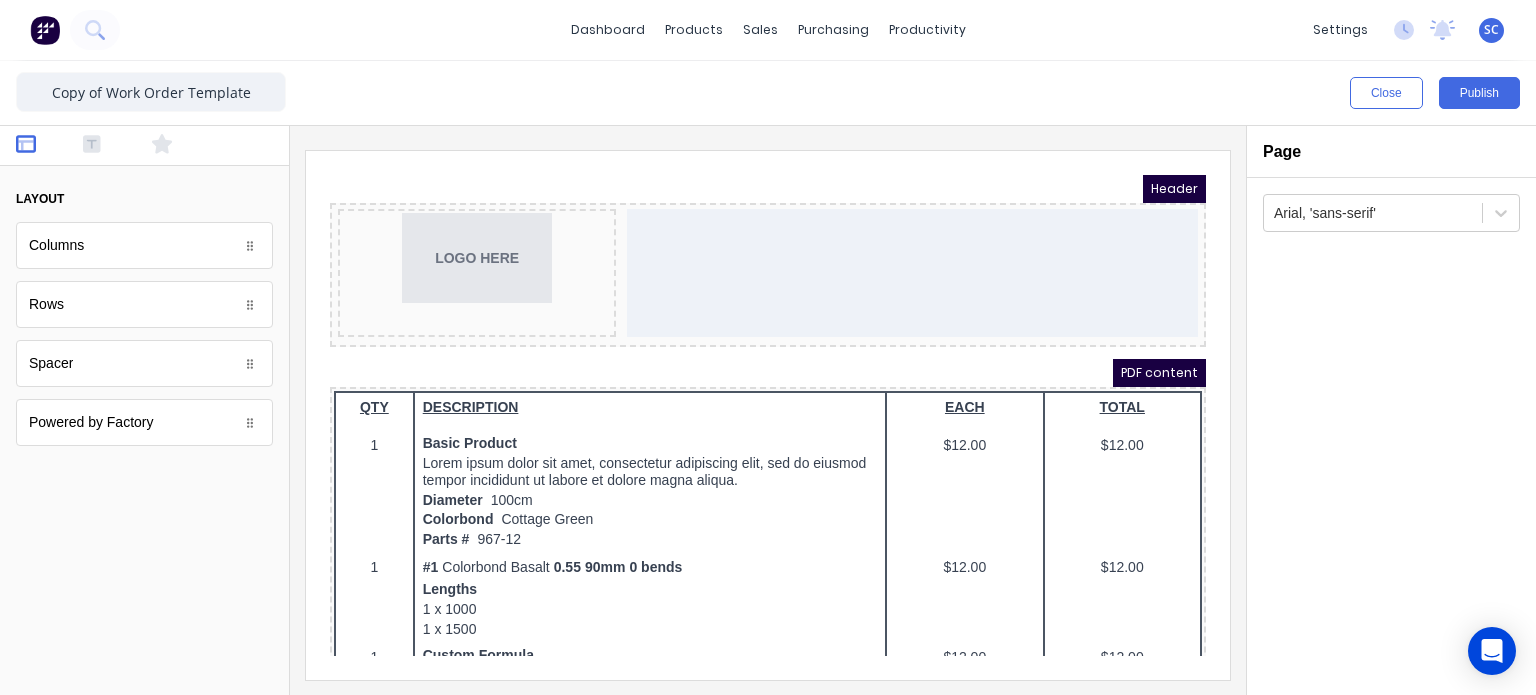 click on "Header" at bounding box center [744, 165] 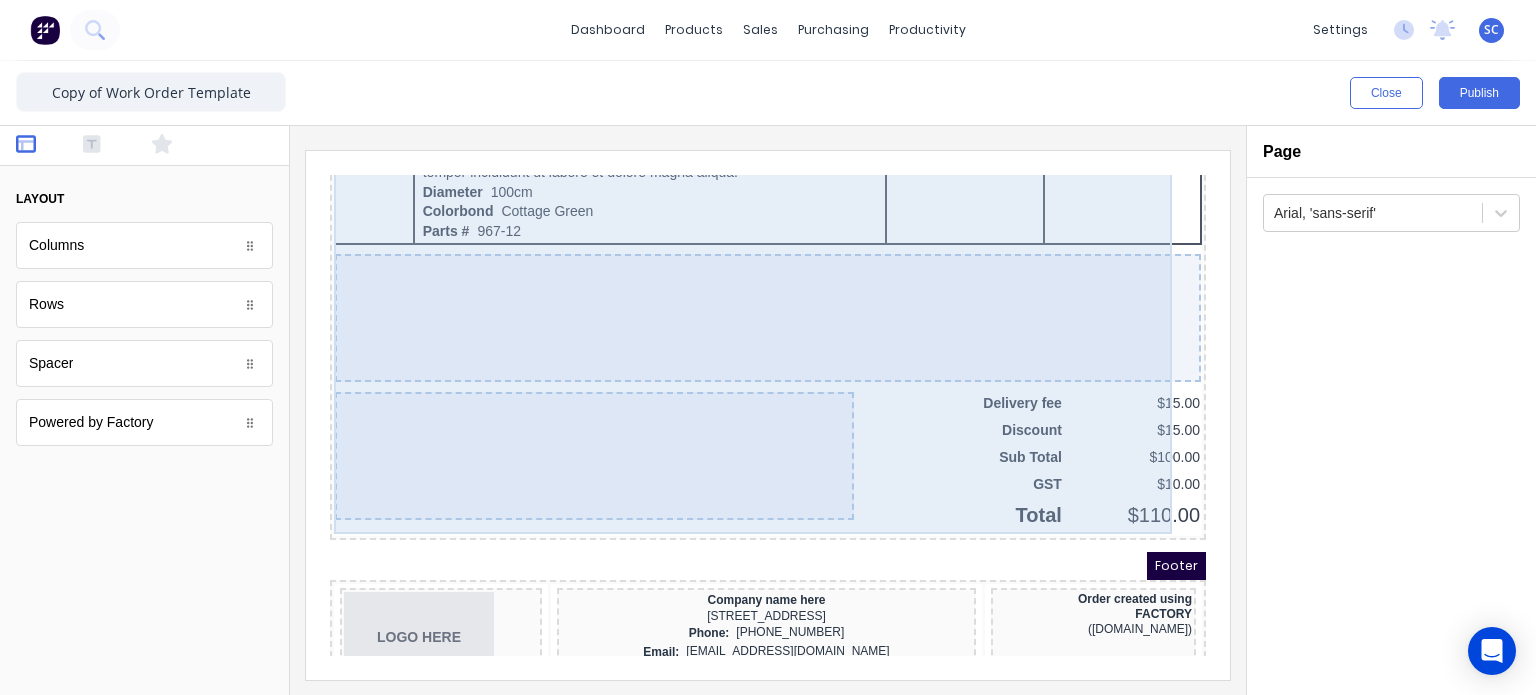 scroll, scrollTop: 1184, scrollLeft: 0, axis: vertical 